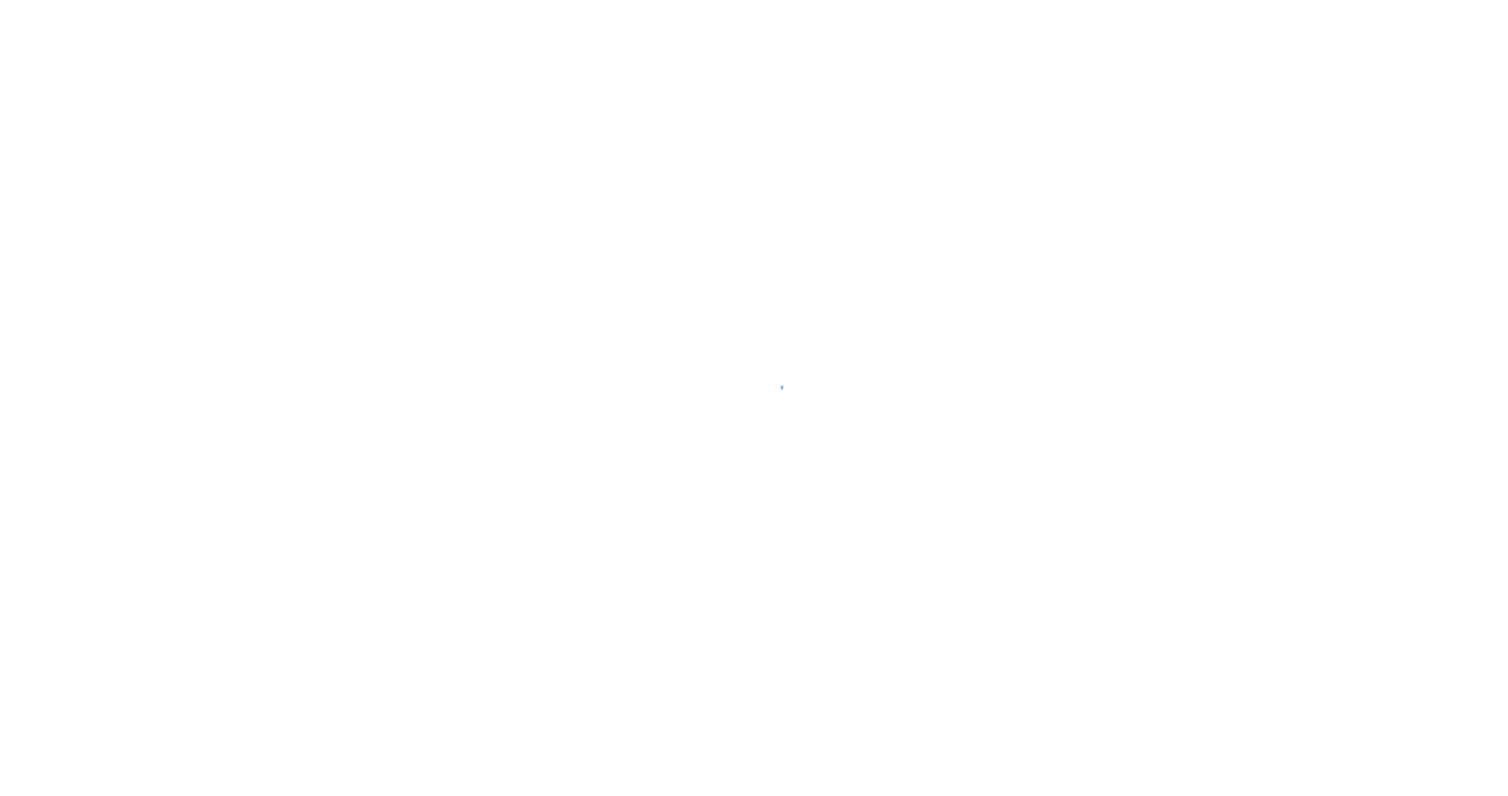 scroll, scrollTop: 0, scrollLeft: 0, axis: both 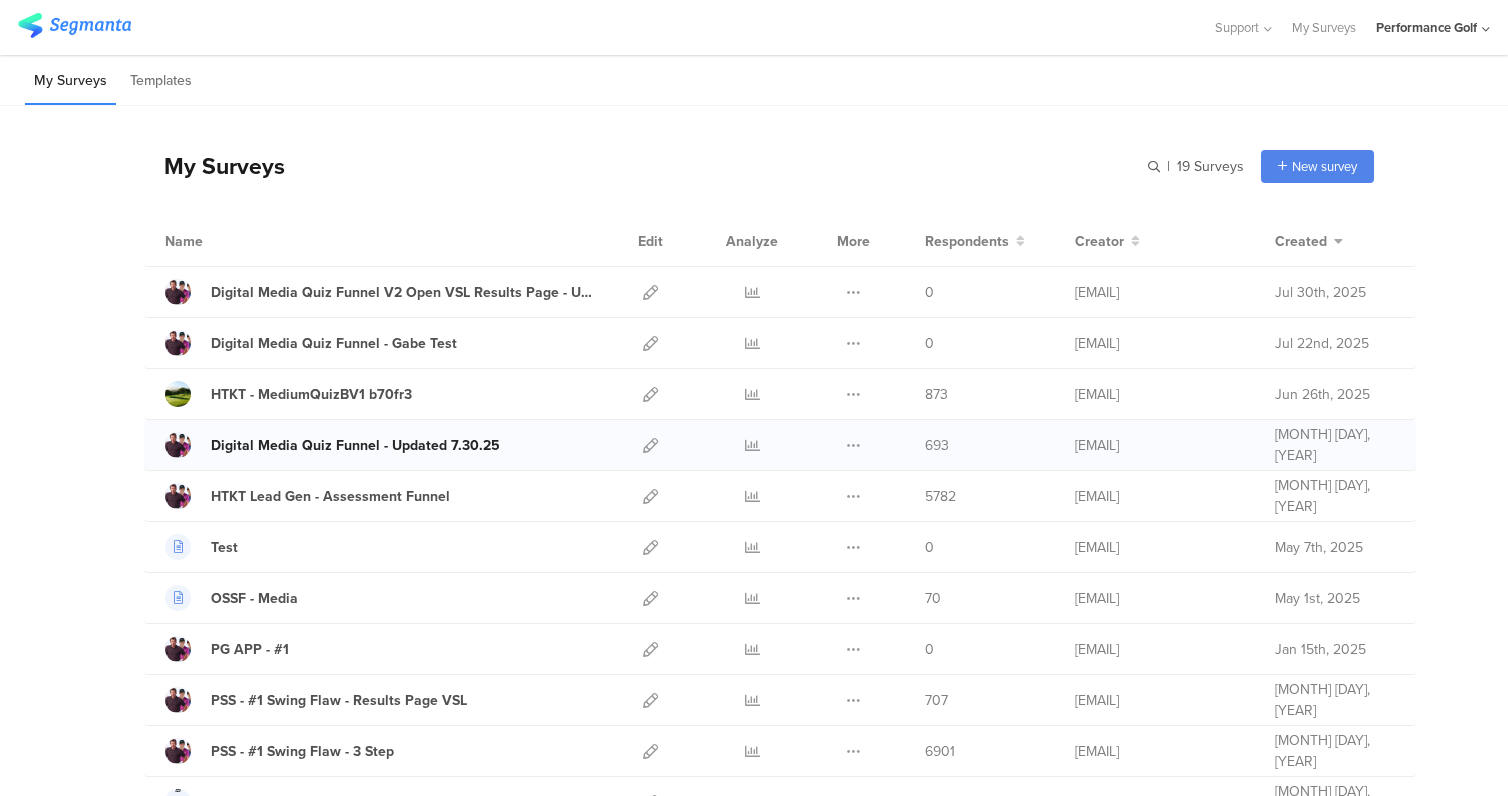 click on "Digital Media Quiz Funnel - Updated 7.30.25" at bounding box center [355, 445] 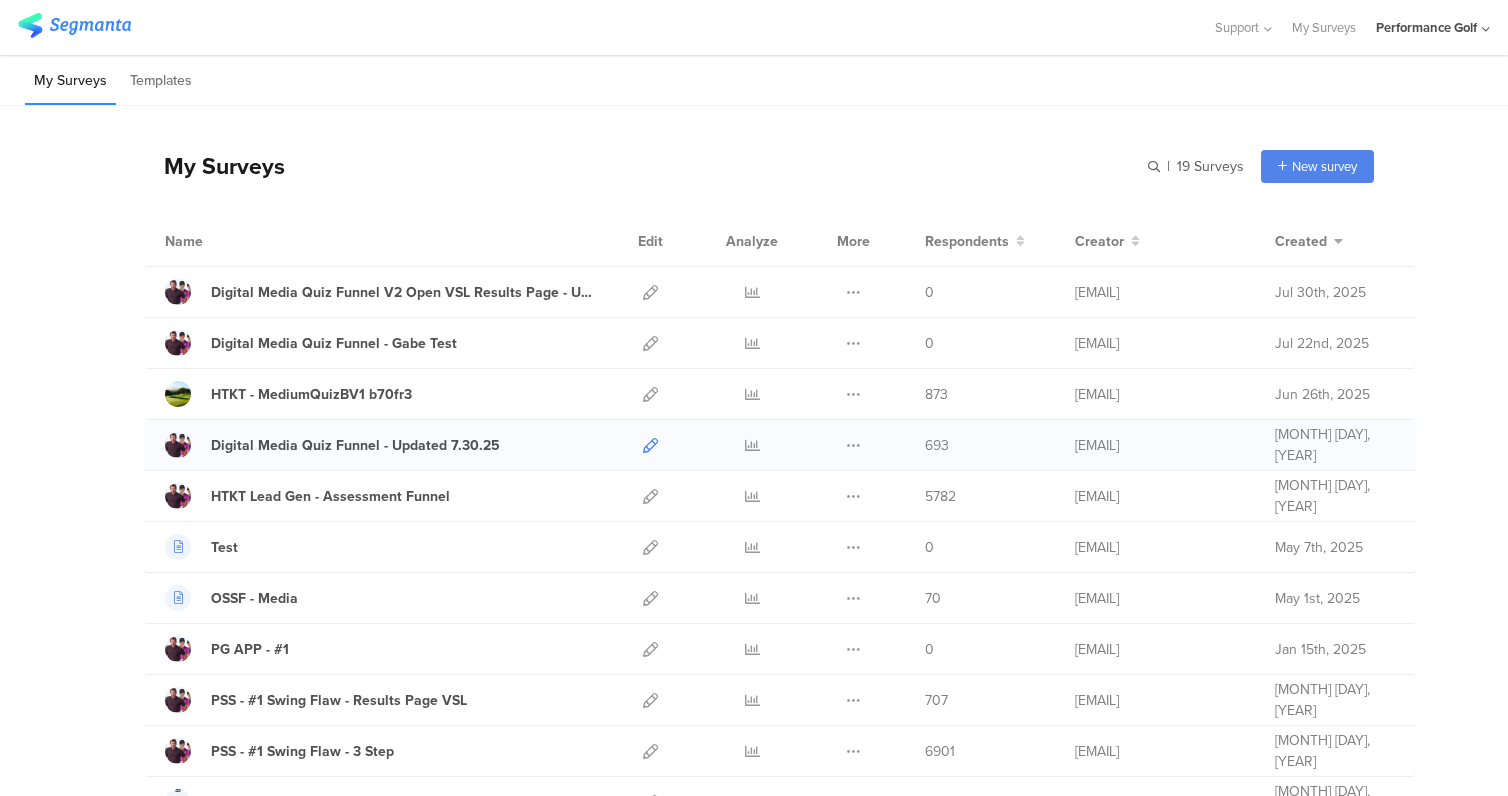 click at bounding box center (650, 445) 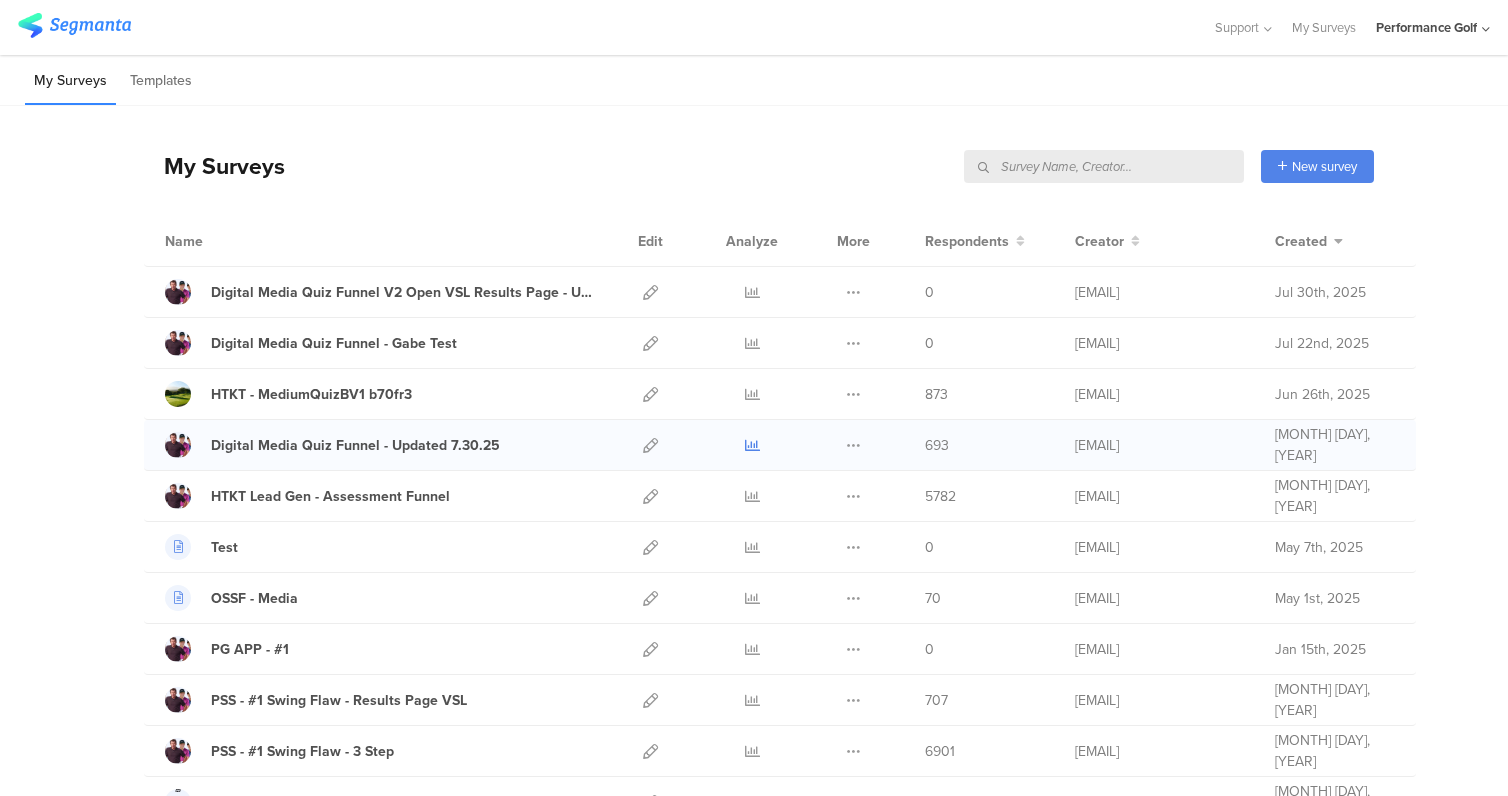 click at bounding box center [752, 445] 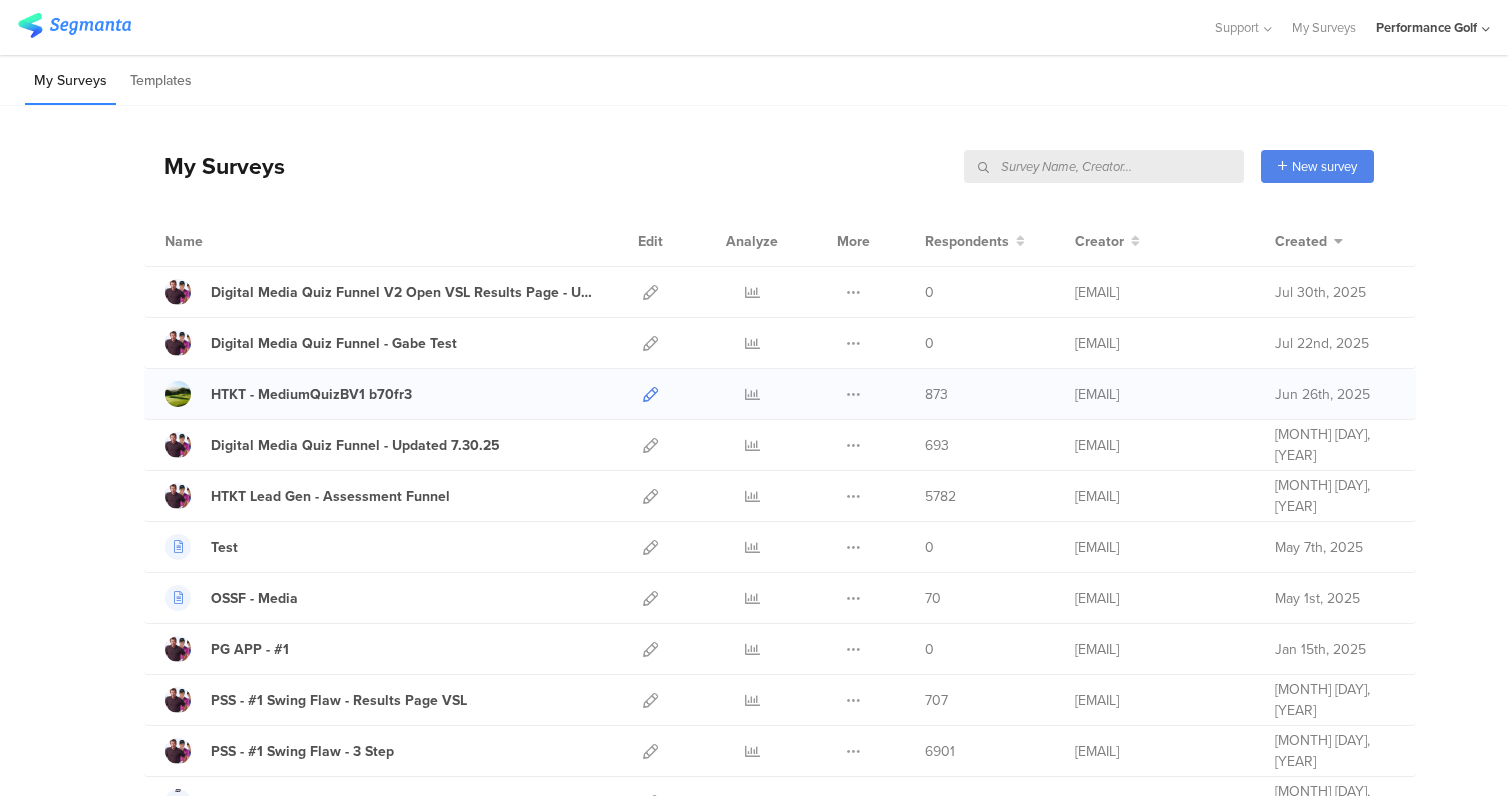 click at bounding box center [650, 394] 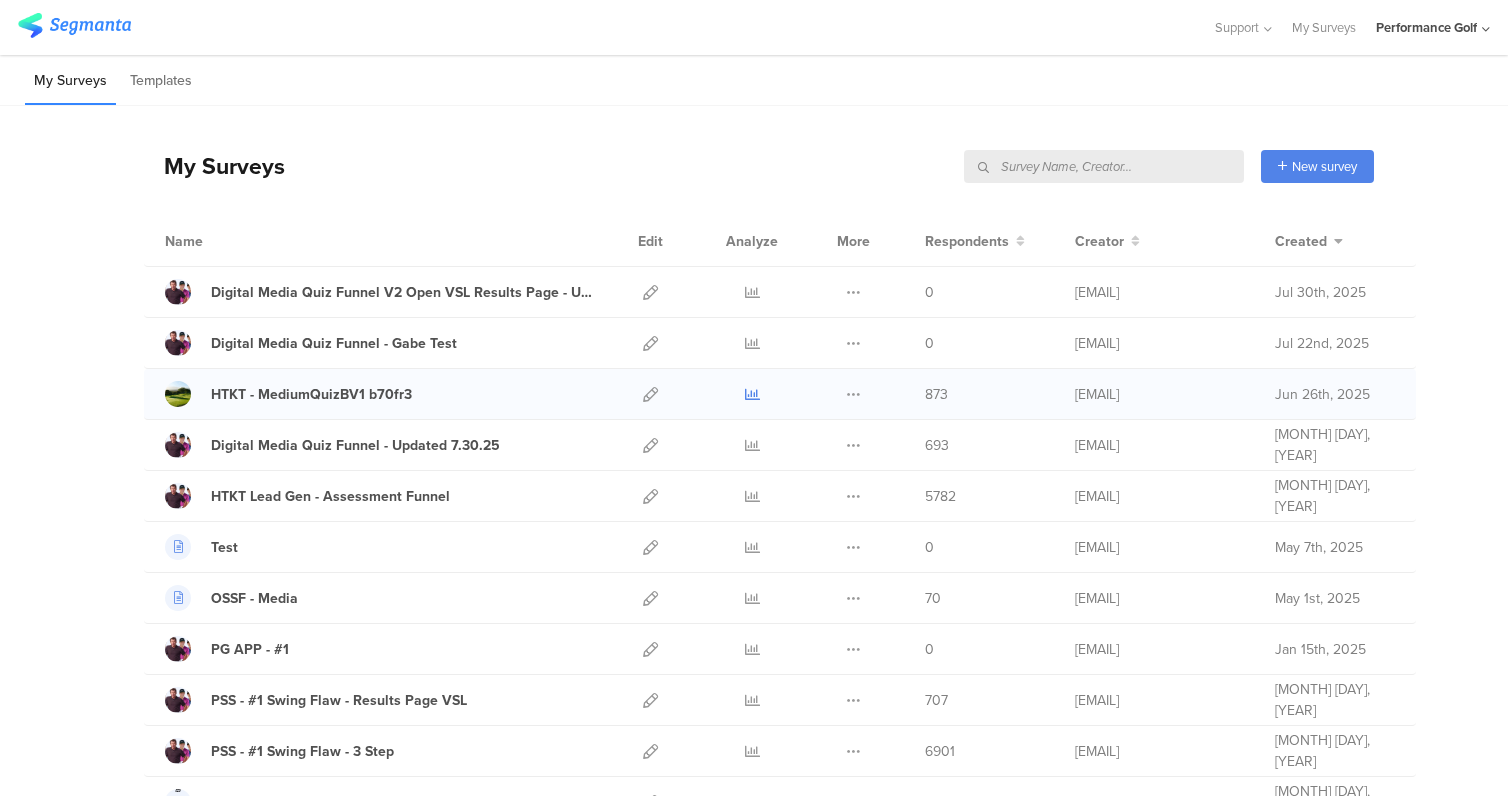 click at bounding box center [752, 394] 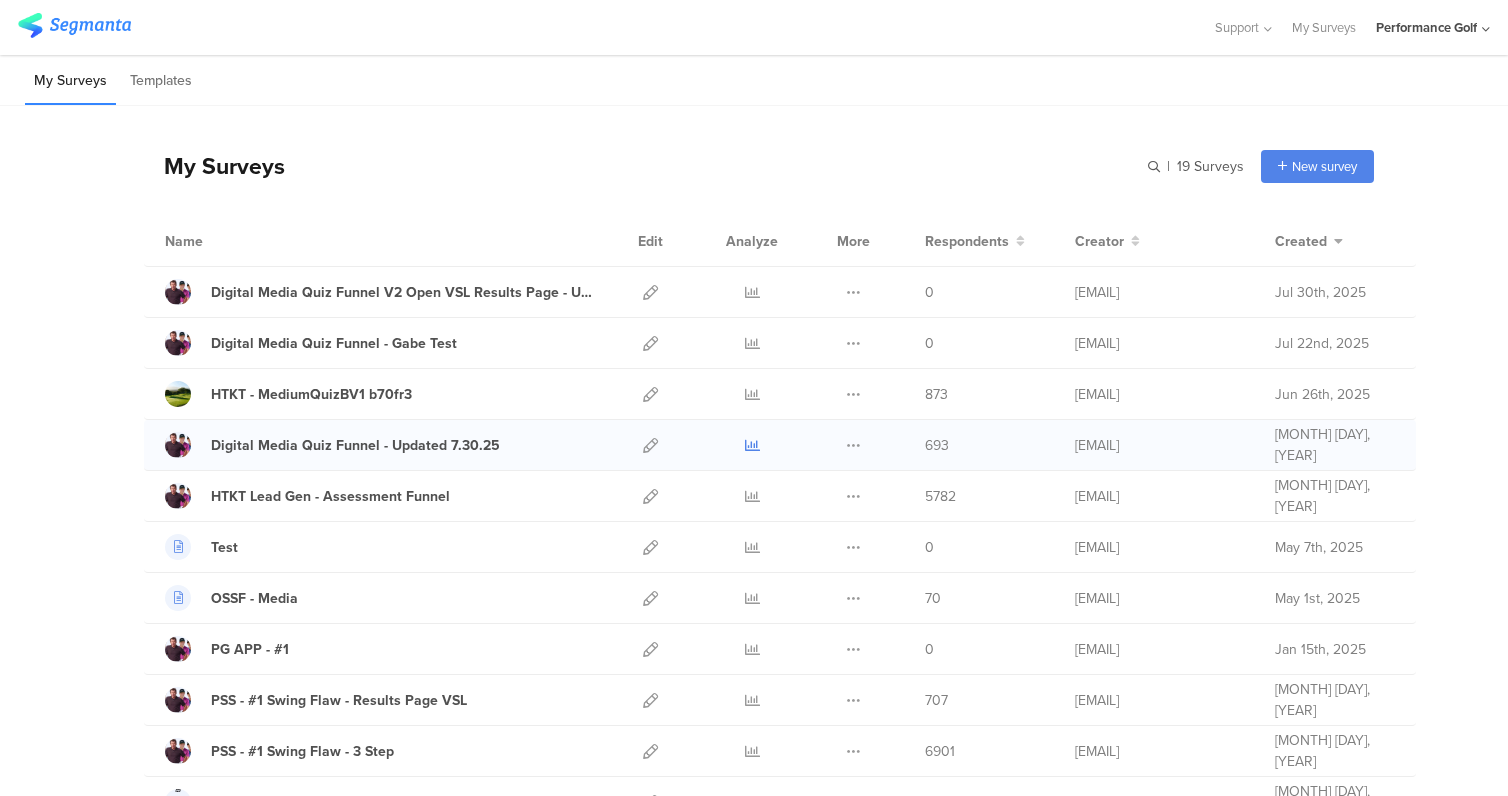 click at bounding box center [752, 445] 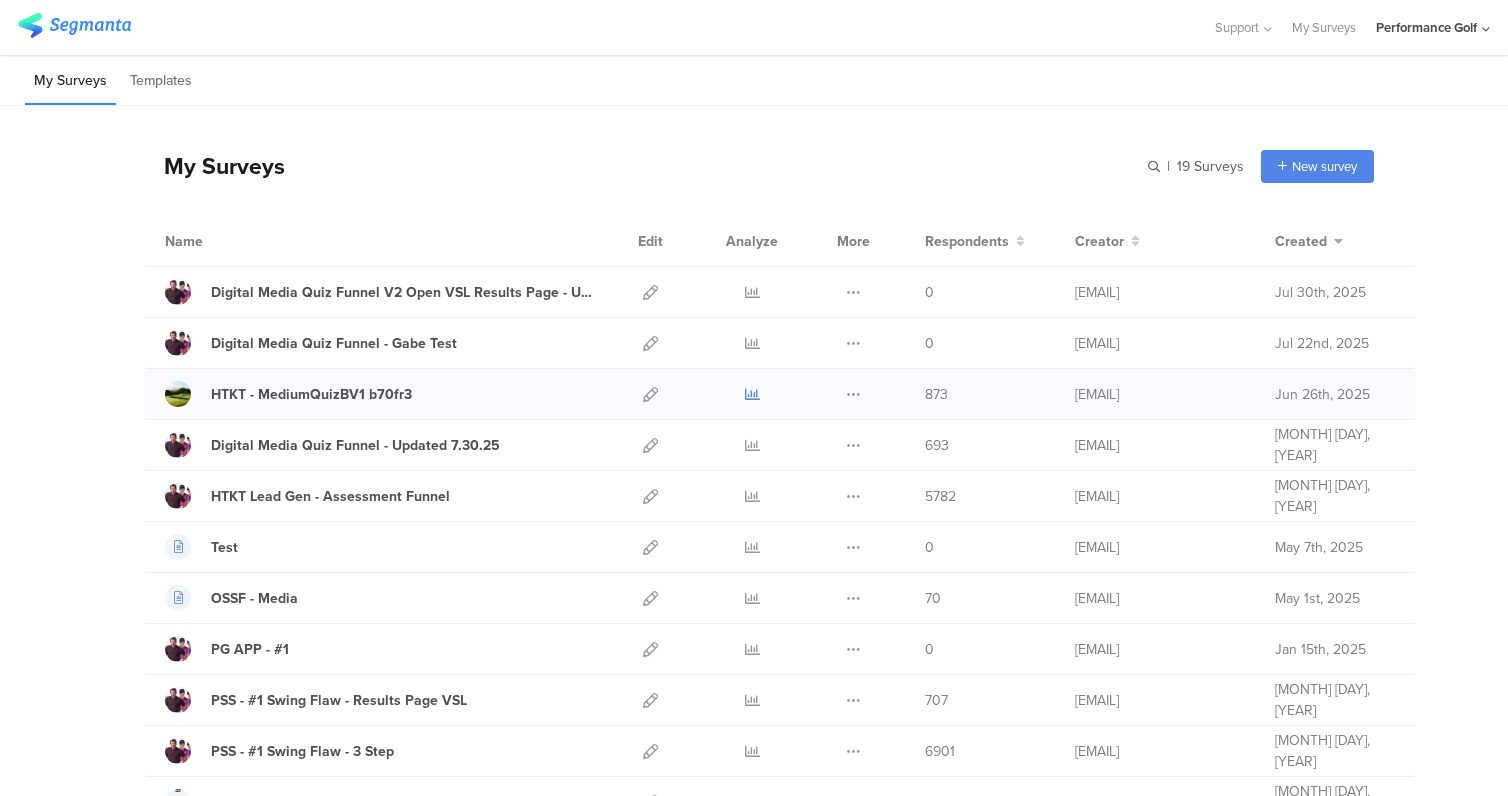 click at bounding box center (752, 394) 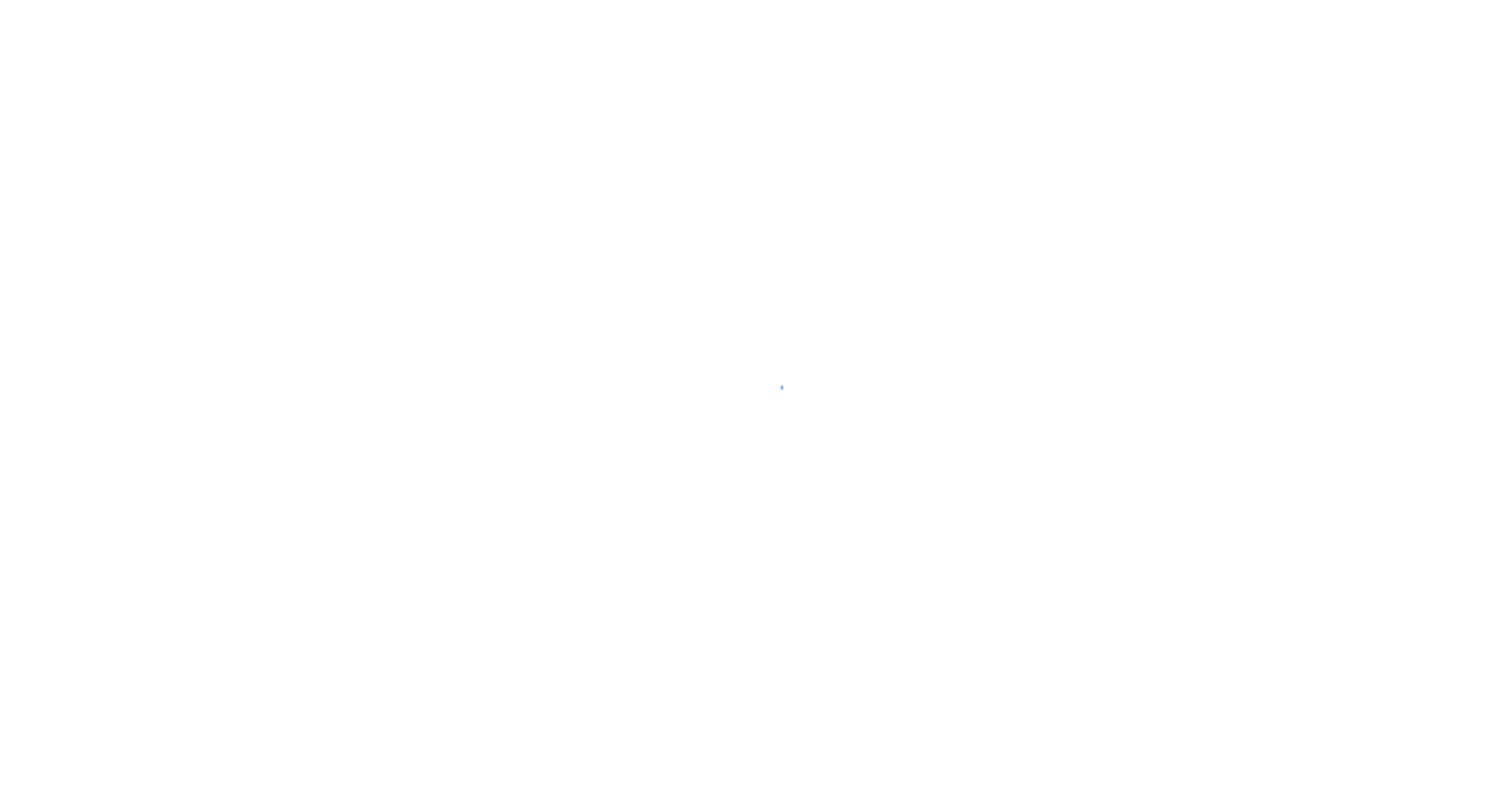 scroll, scrollTop: 0, scrollLeft: 0, axis: both 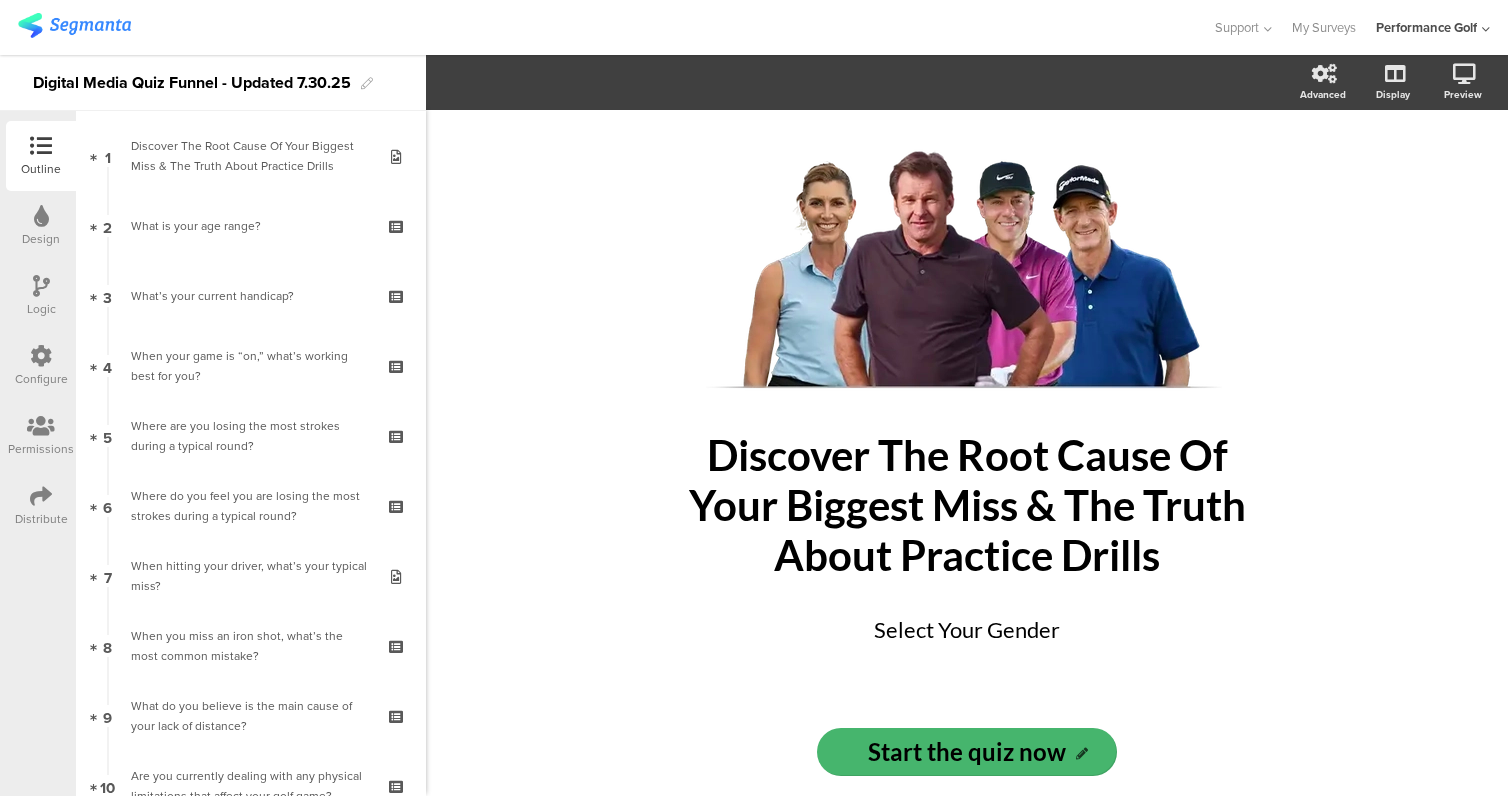 click at bounding box center [41, 217] 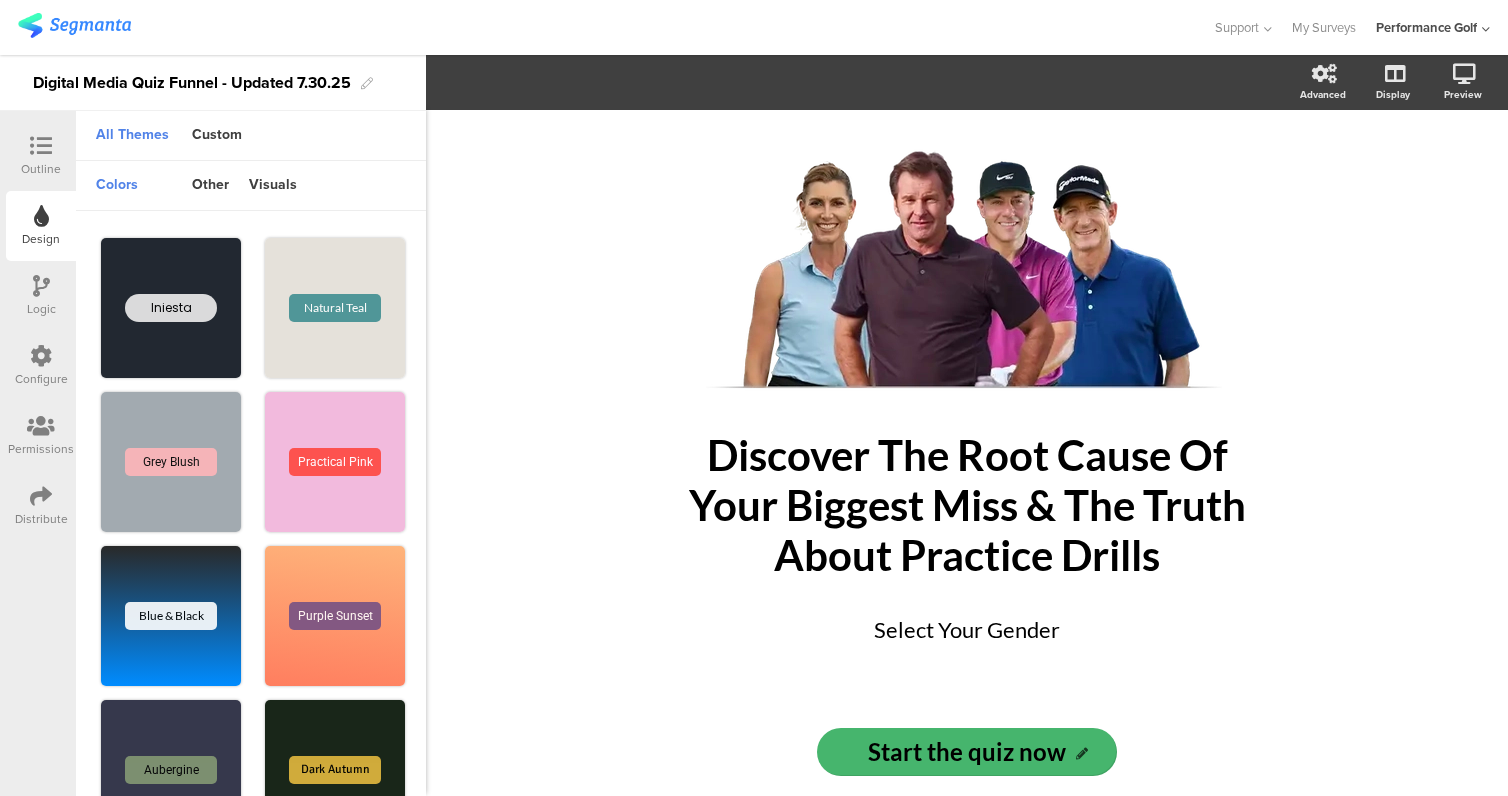 click at bounding box center [41, 287] 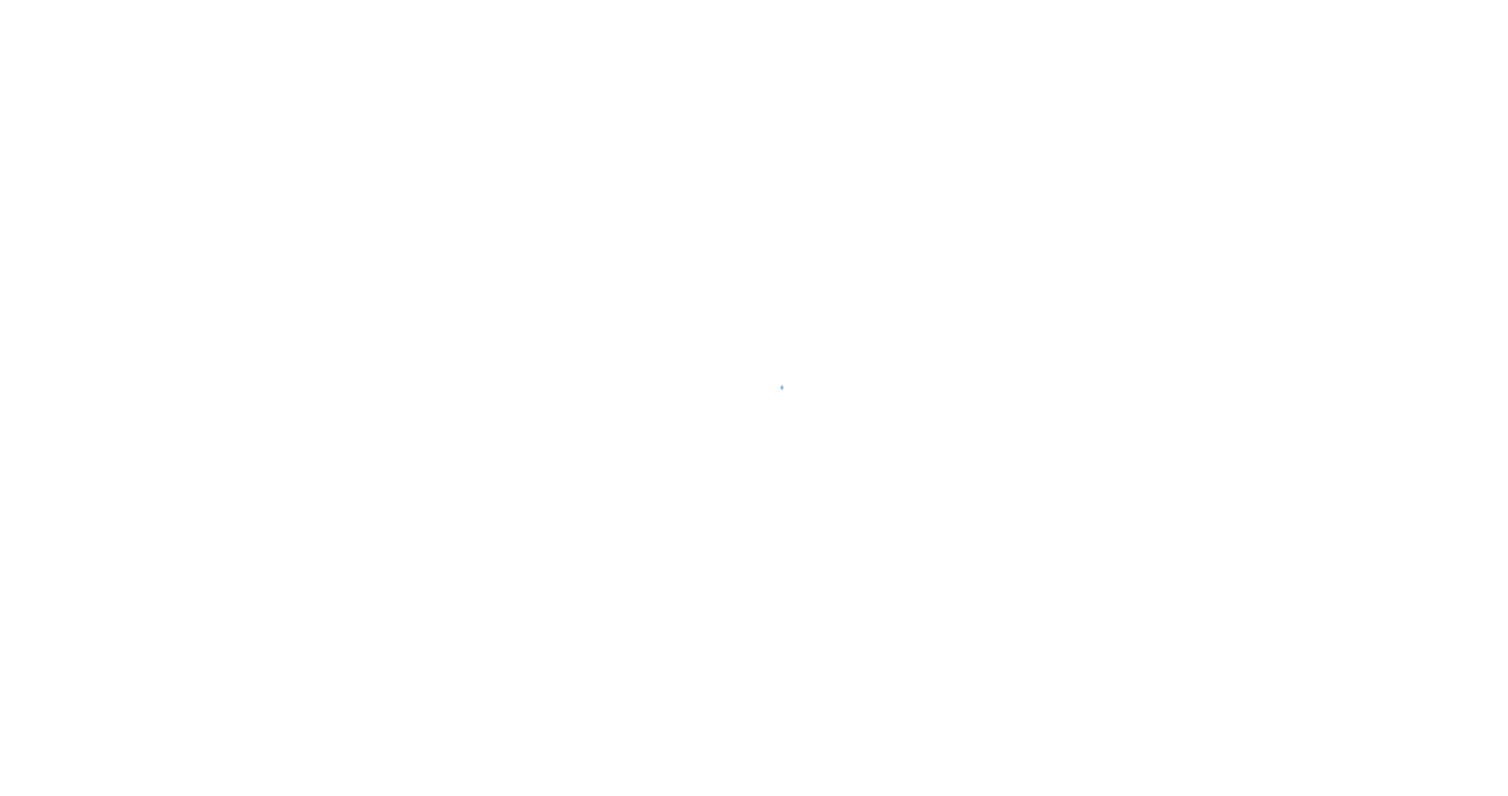 scroll, scrollTop: 0, scrollLeft: 0, axis: both 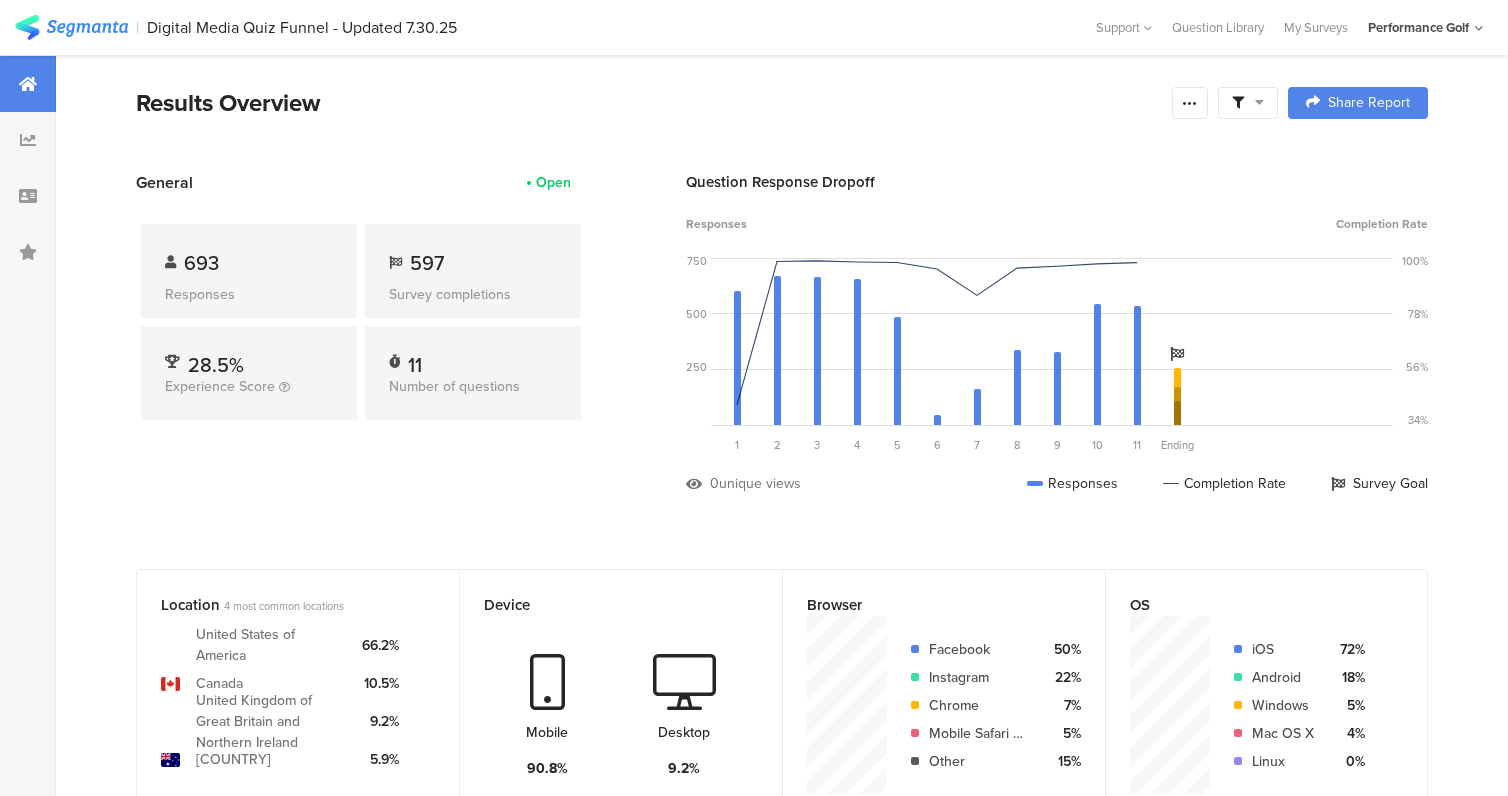 click at bounding box center (1248, 103) 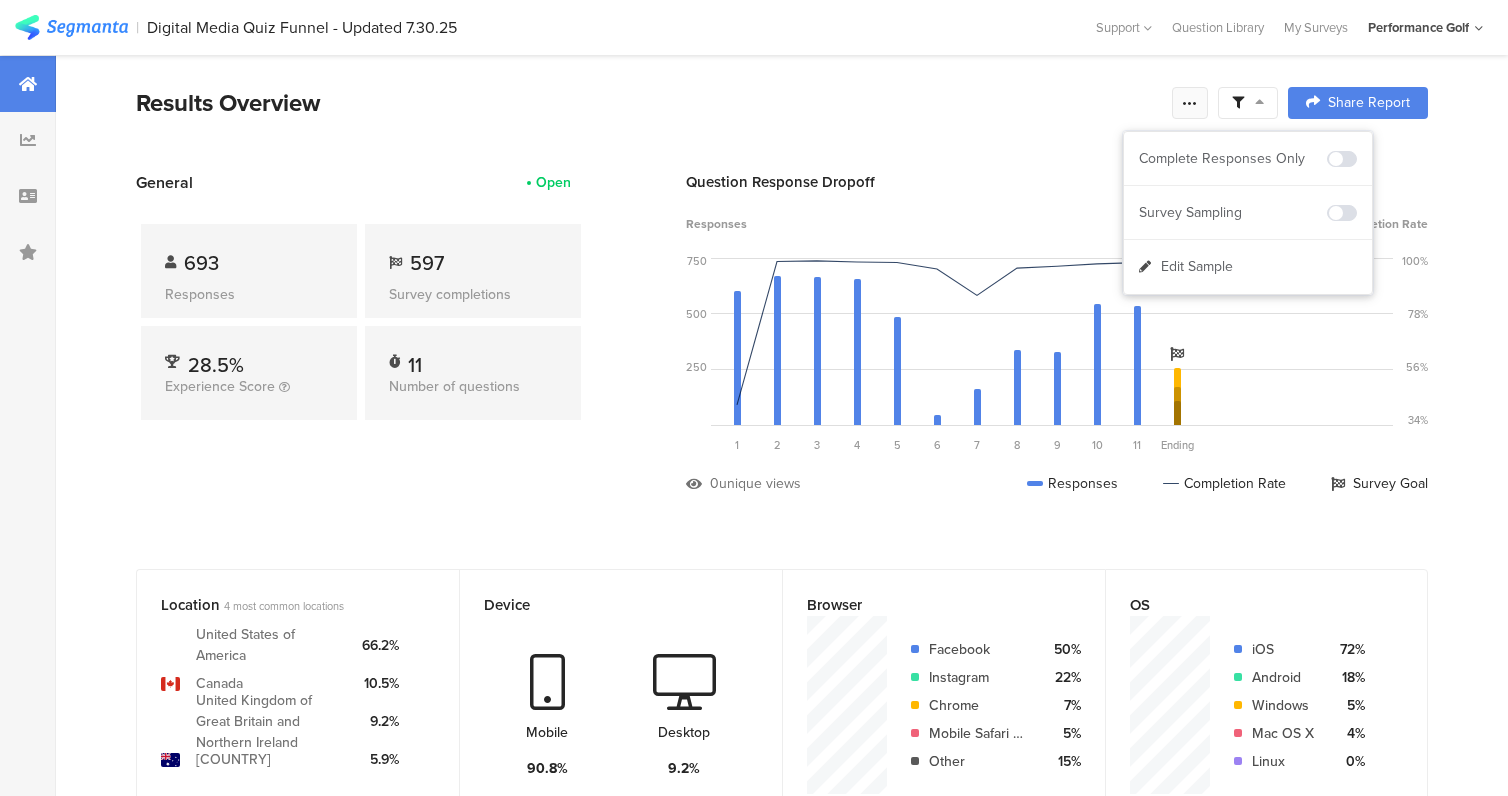 click at bounding box center [1190, 103] 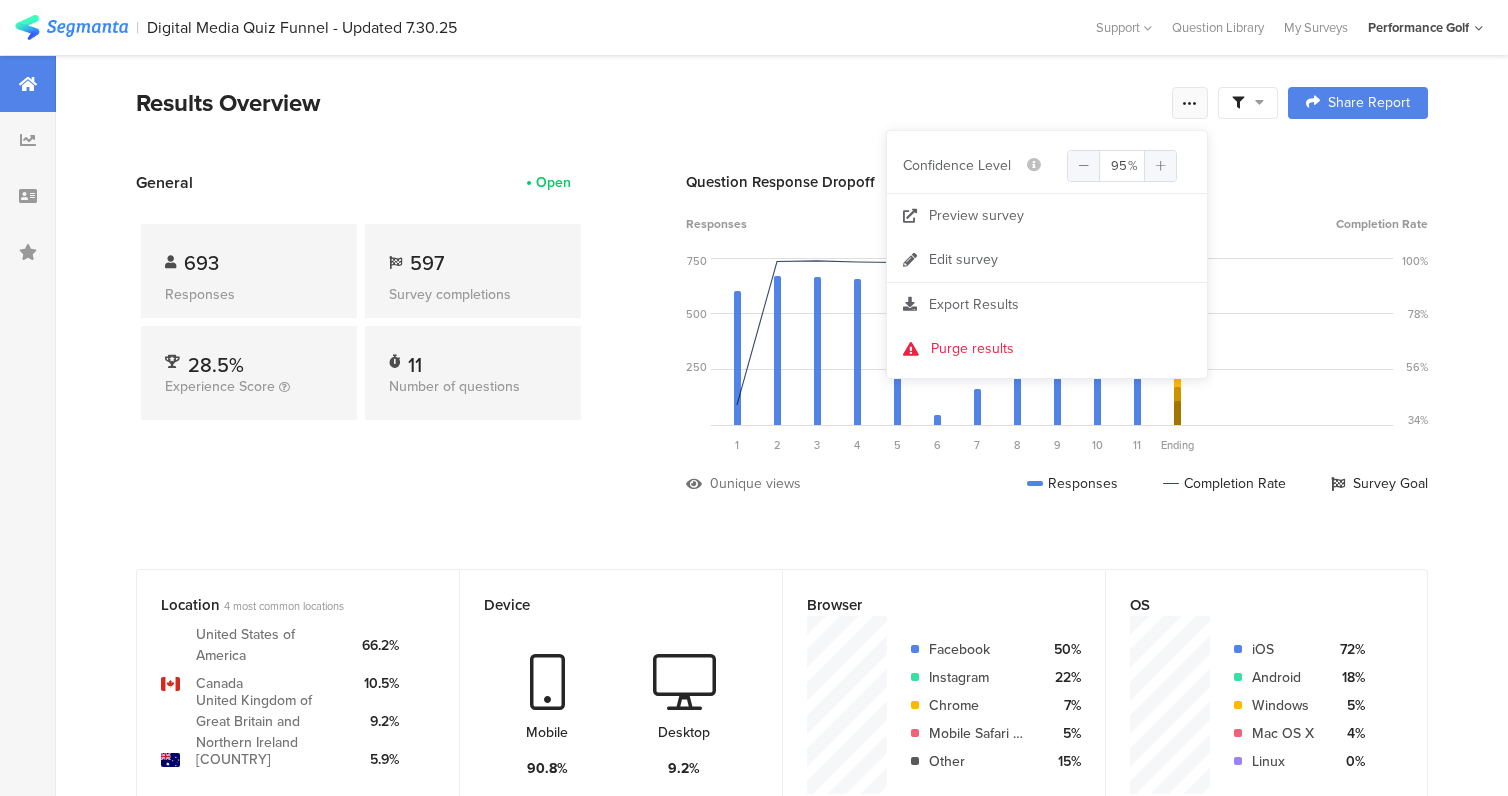 click at bounding box center [1190, 103] 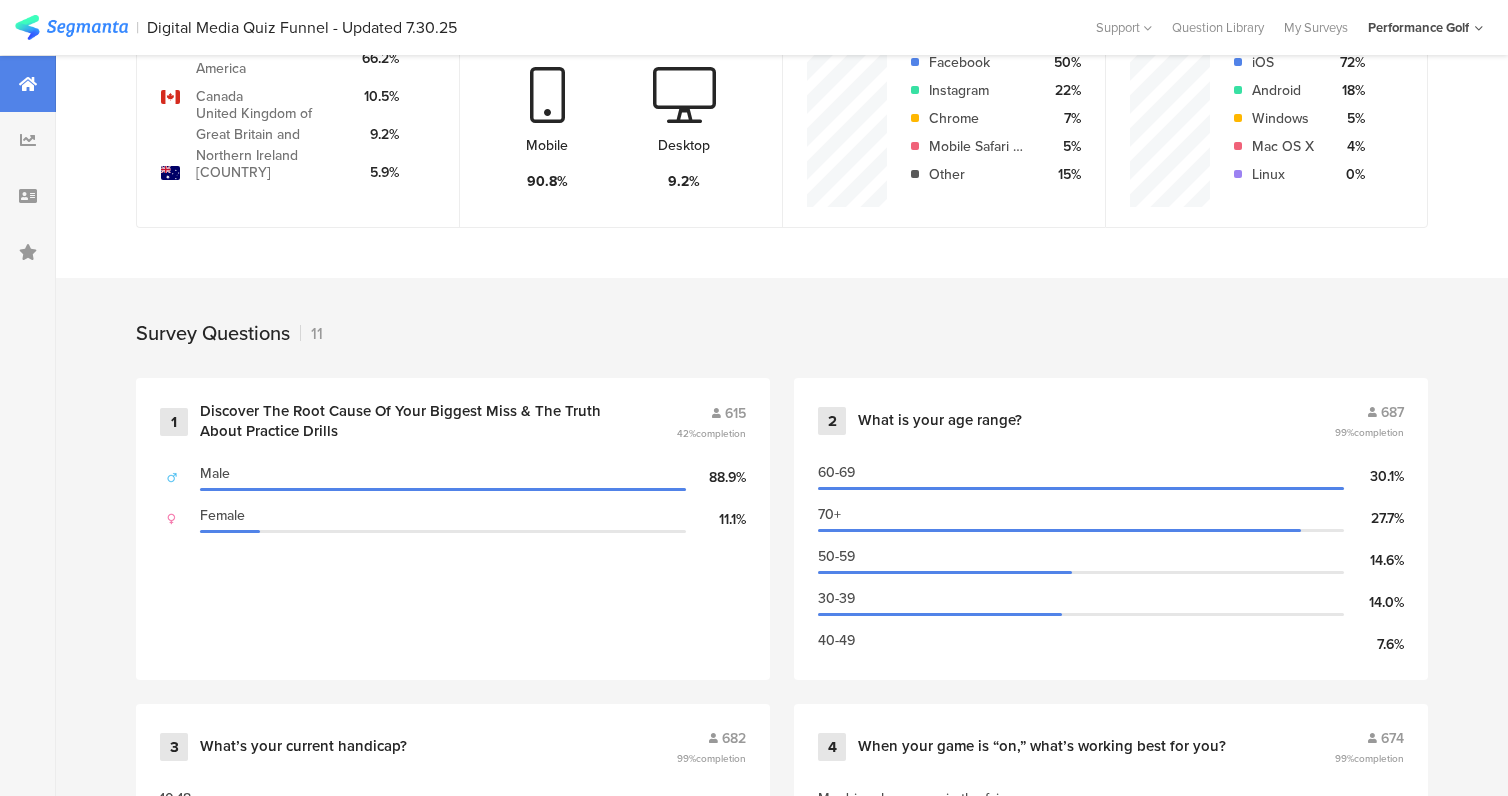 scroll, scrollTop: 593, scrollLeft: 0, axis: vertical 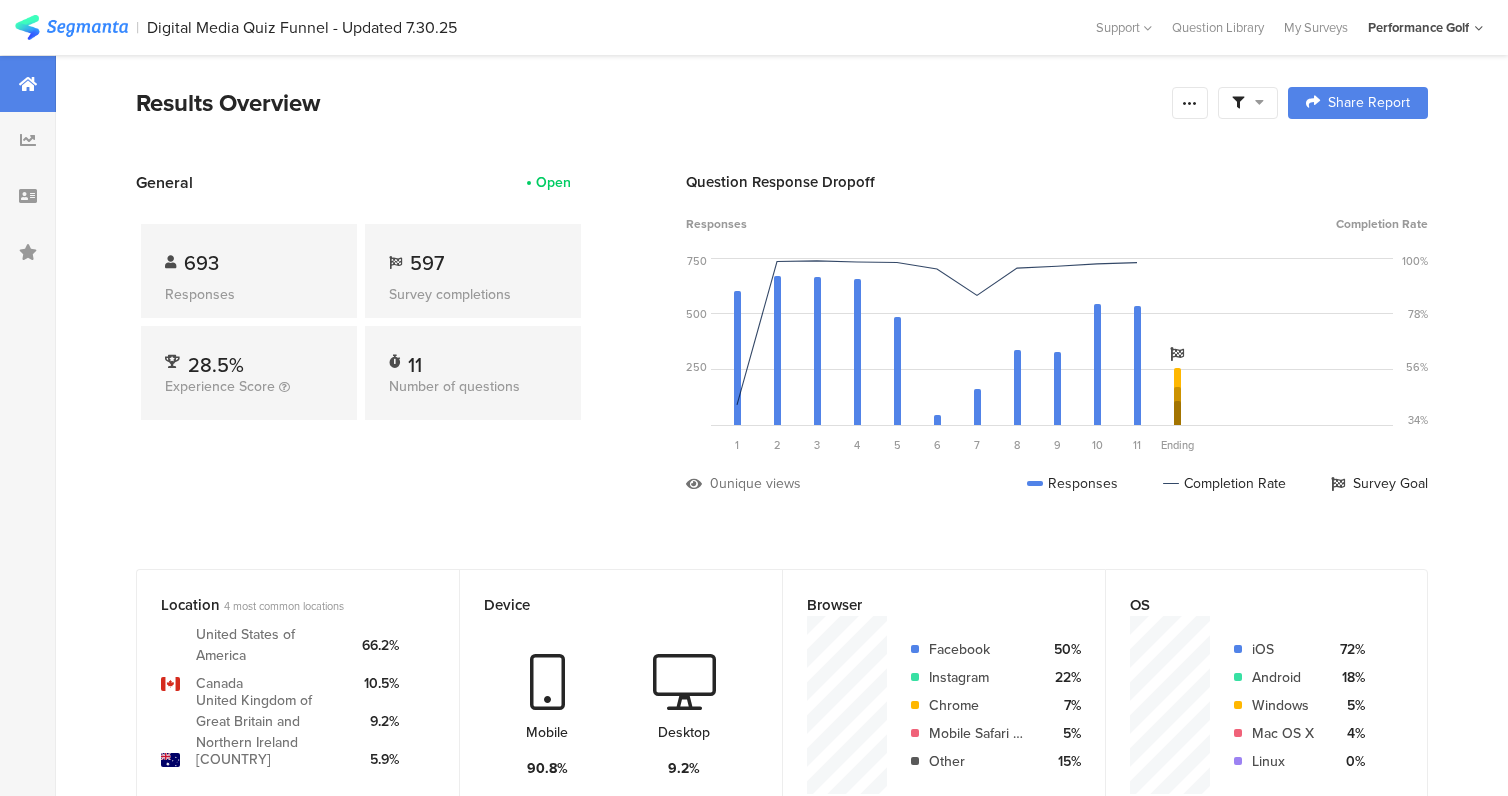 click at bounding box center [1248, 103] 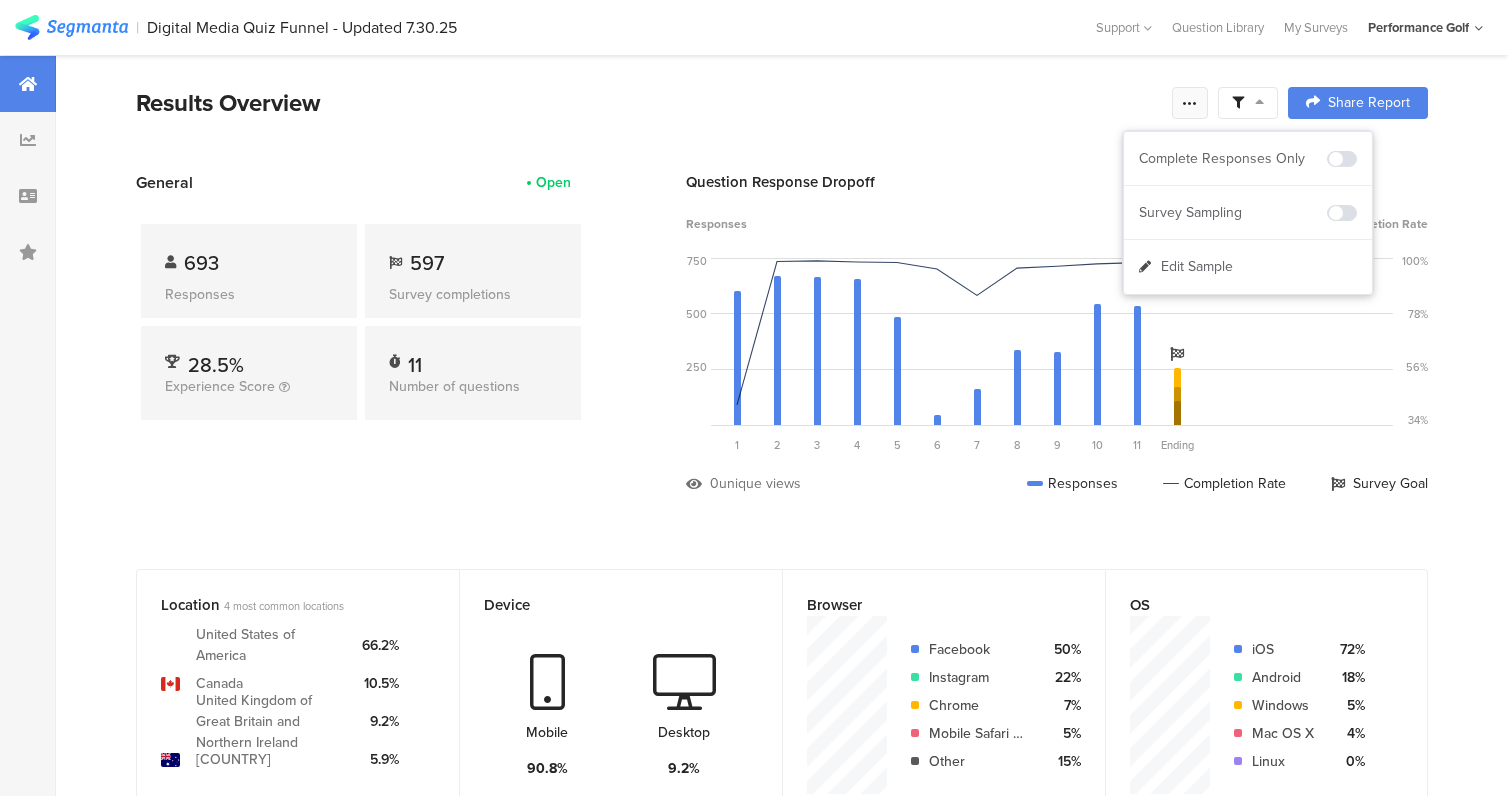 click at bounding box center [1190, 103] 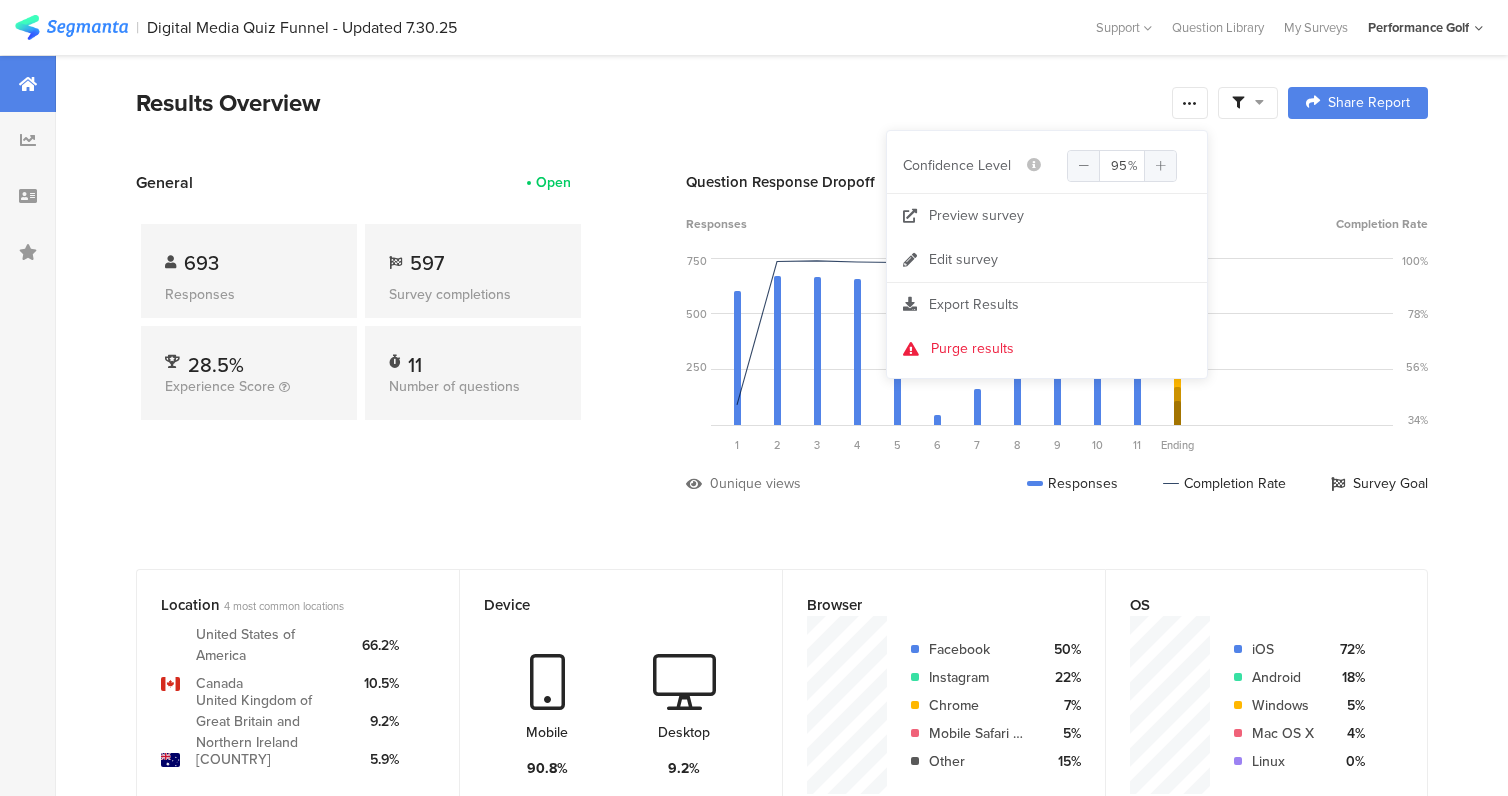 click at bounding box center [1259, 102] 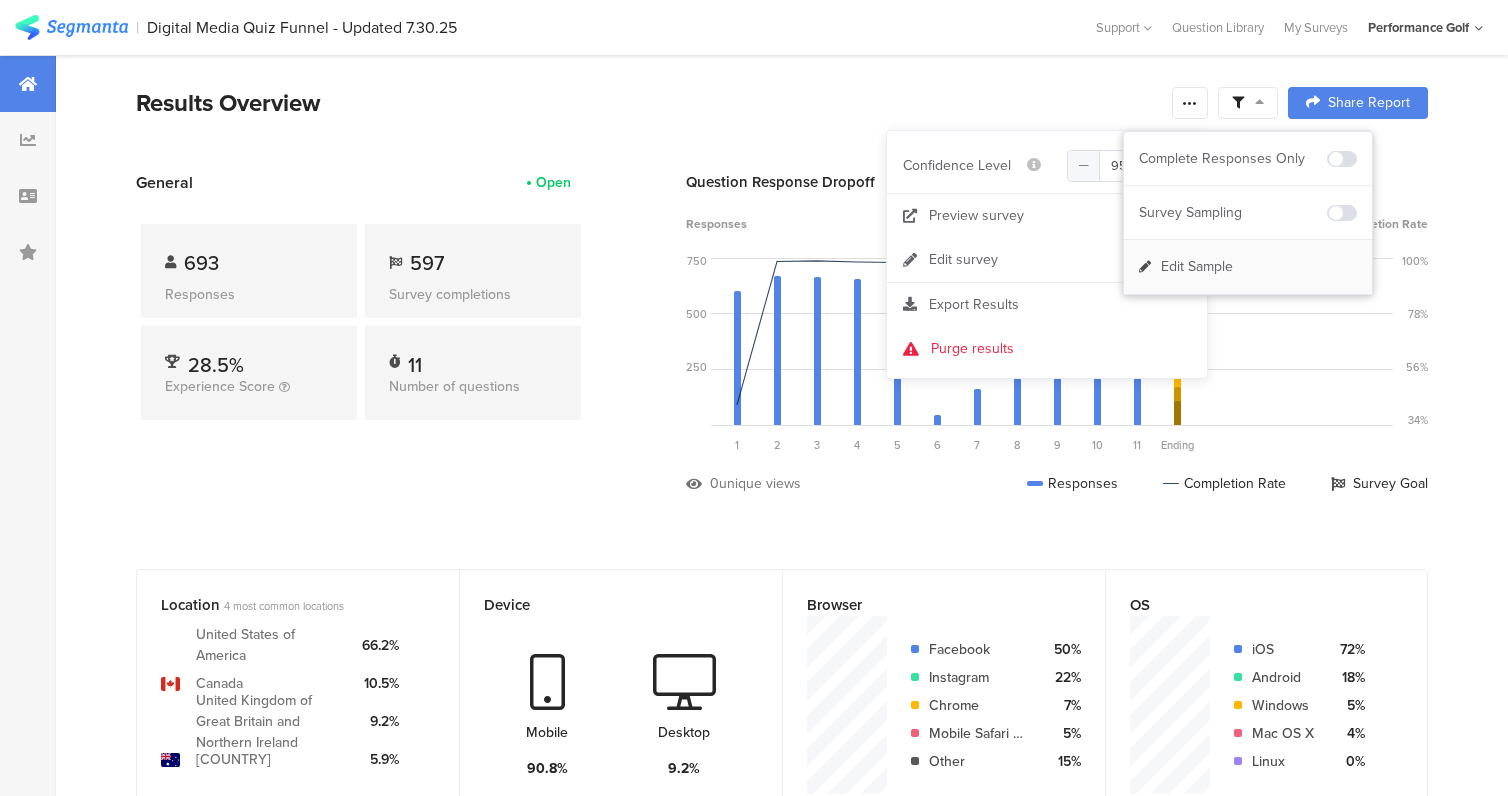 click on "Edit Sample" at bounding box center (1197, 267) 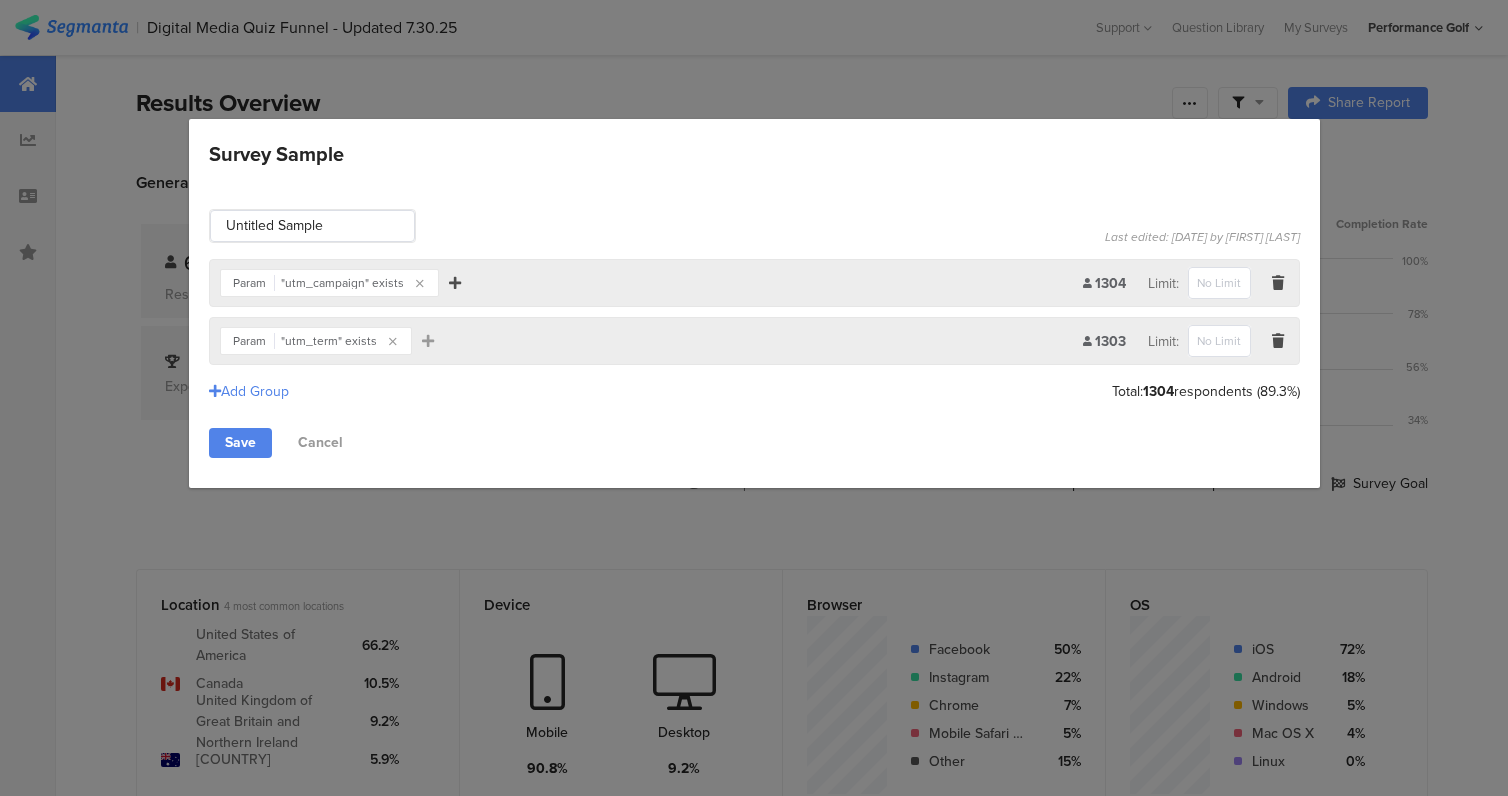 click at bounding box center (455, 283) 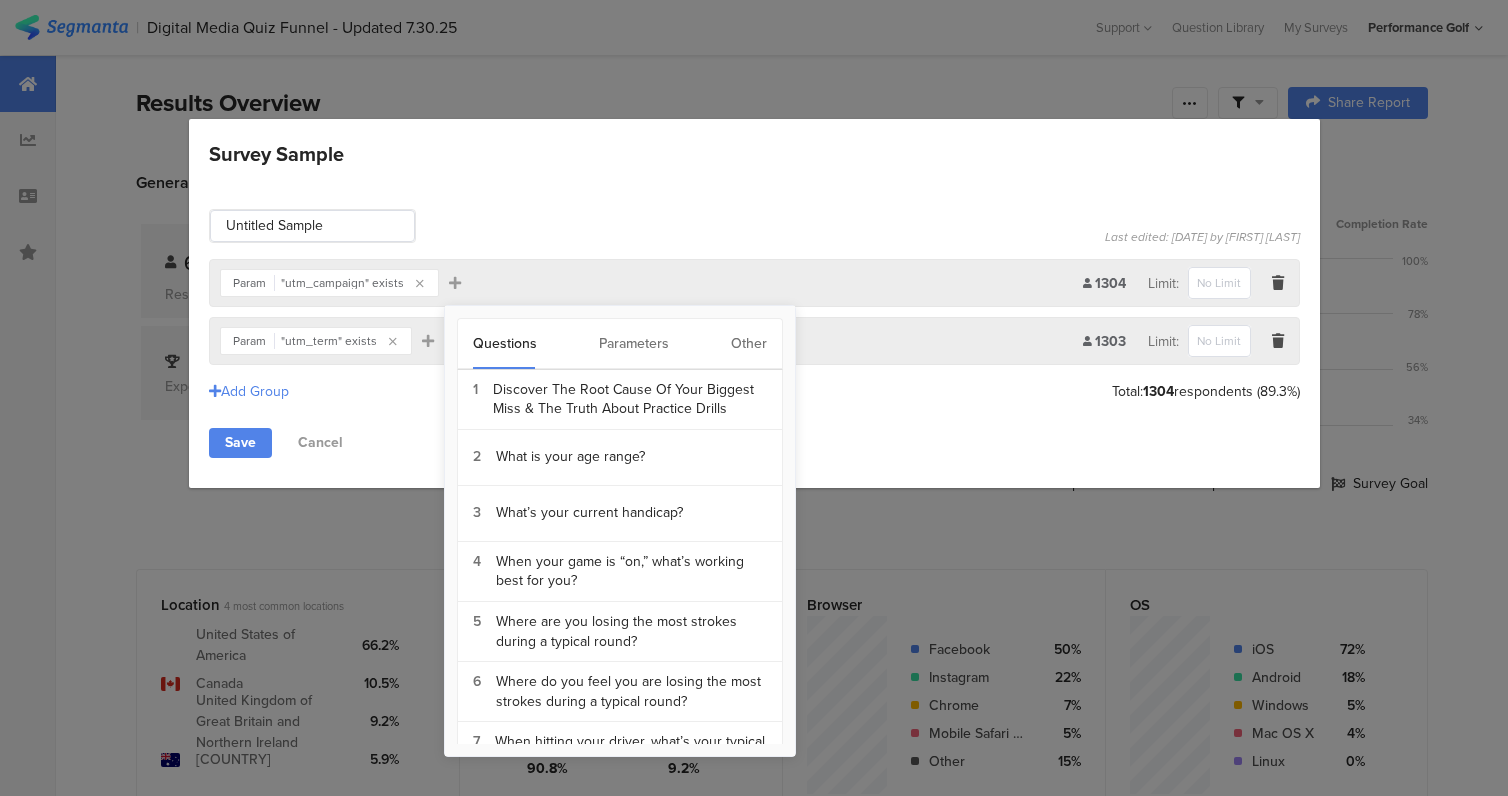 click on "Parameters" at bounding box center [634, 344] 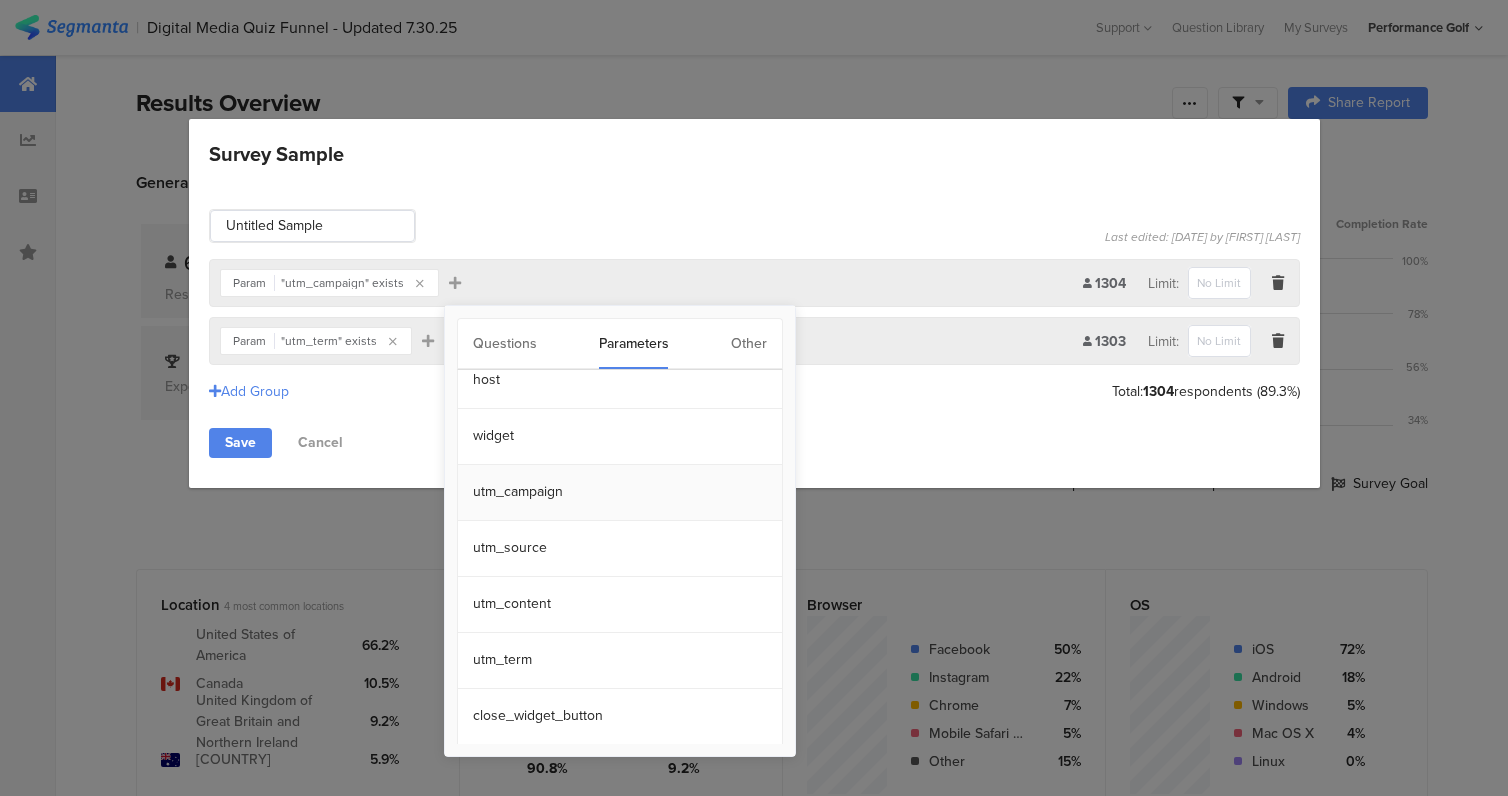 scroll, scrollTop: 76, scrollLeft: 0, axis: vertical 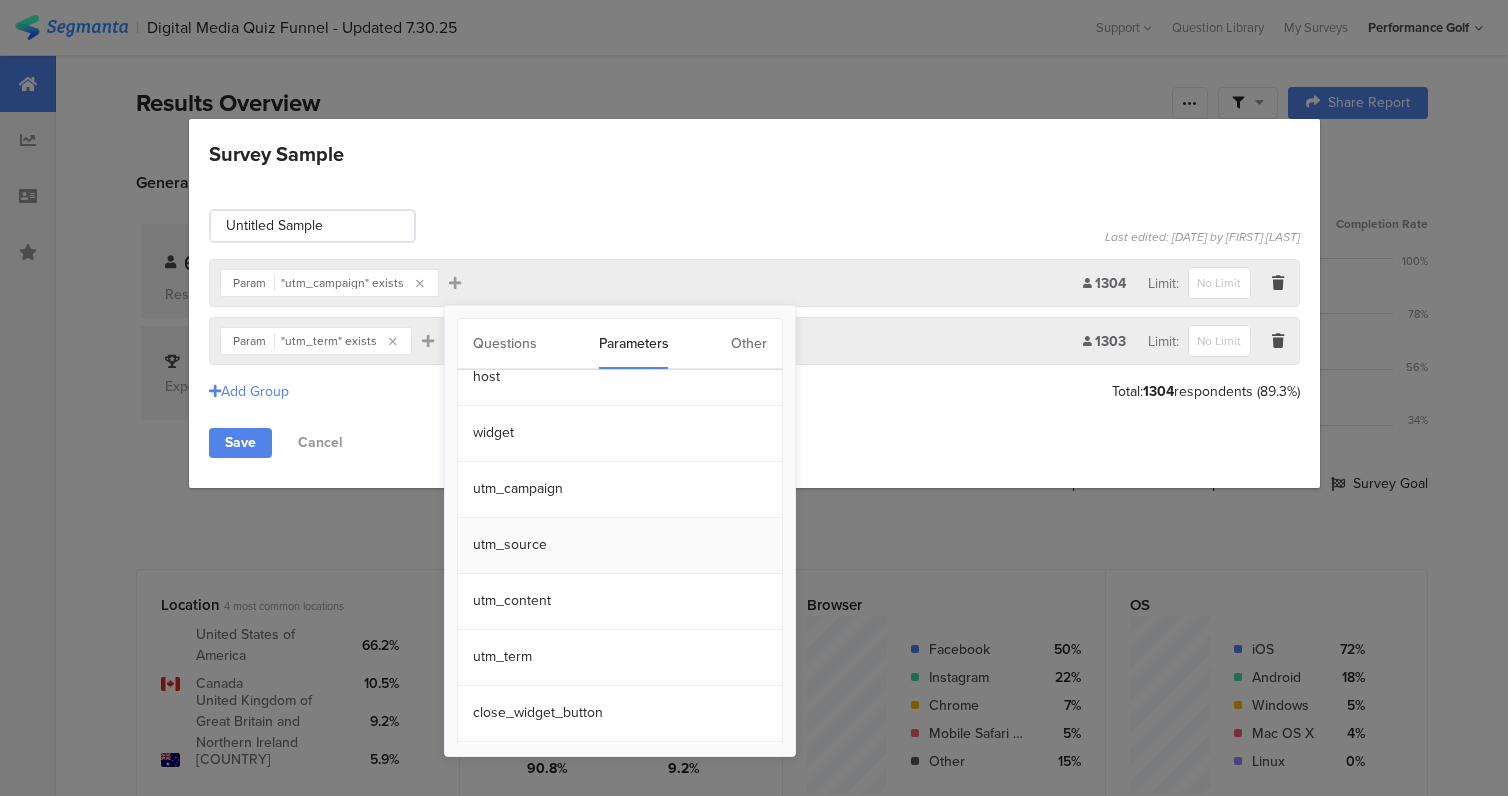 click on "utm_source" at bounding box center [620, 546] 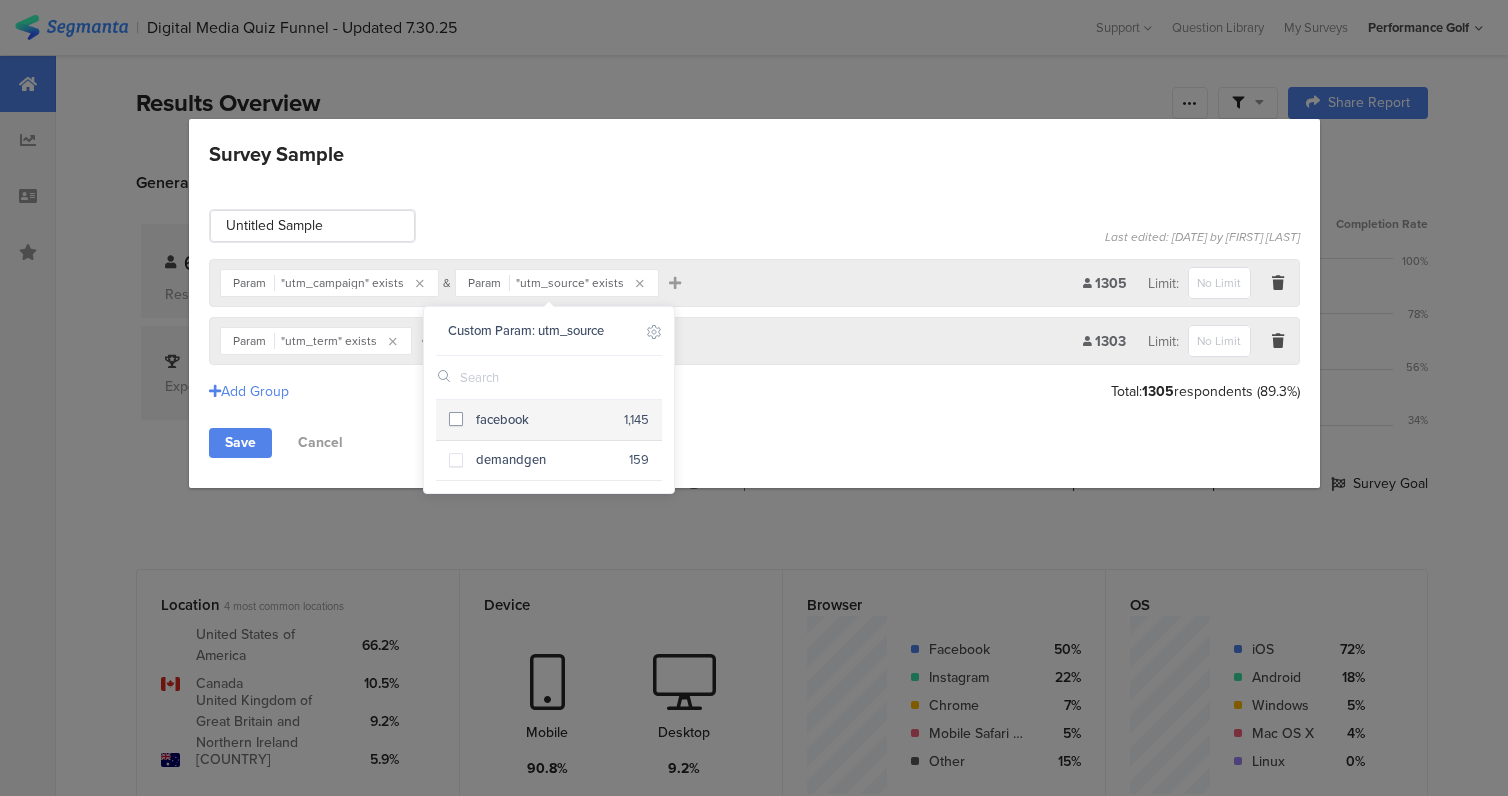 click on "facebook" at bounding box center (543, 420) 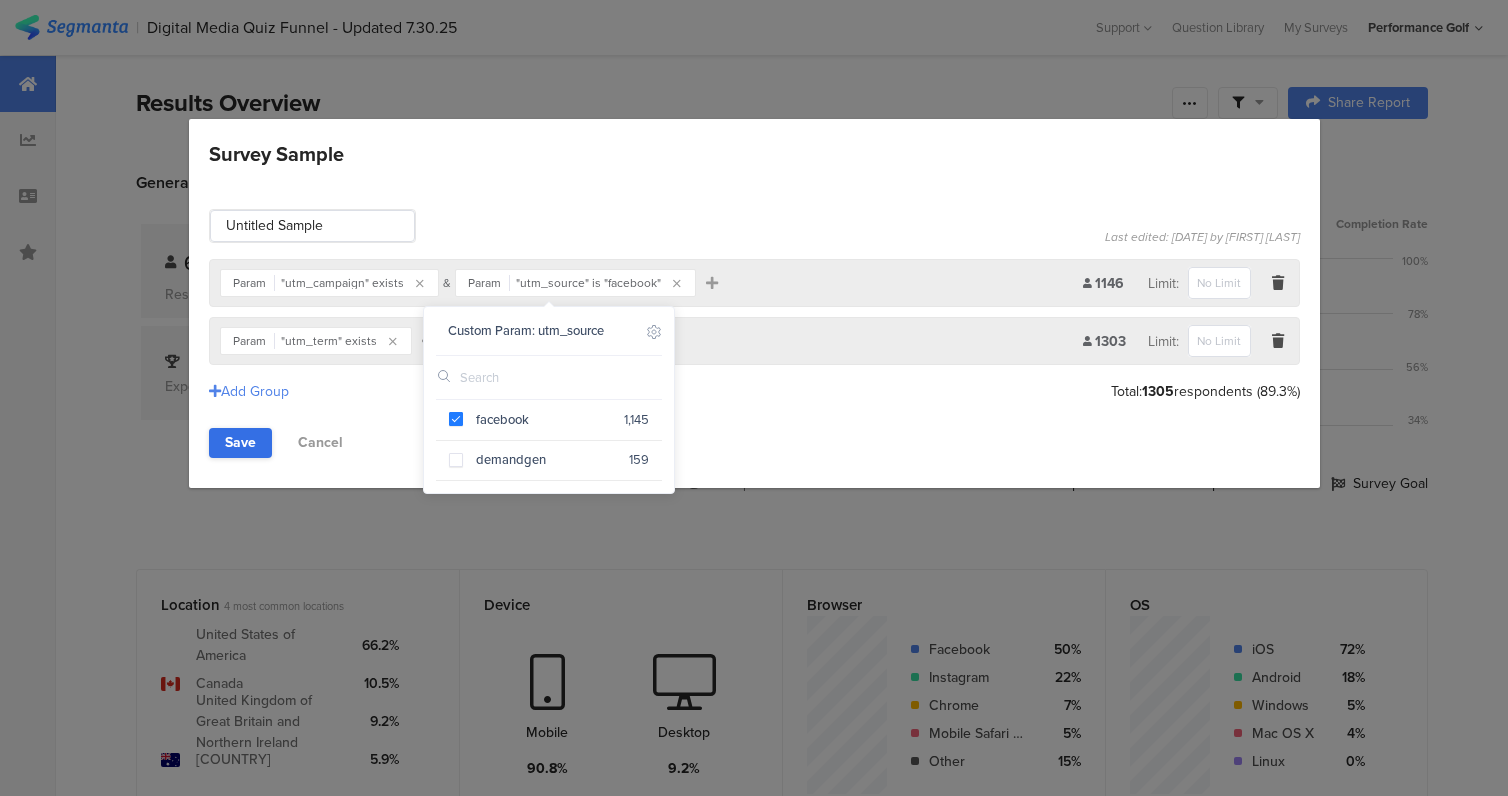 click on "Save" at bounding box center [240, 443] 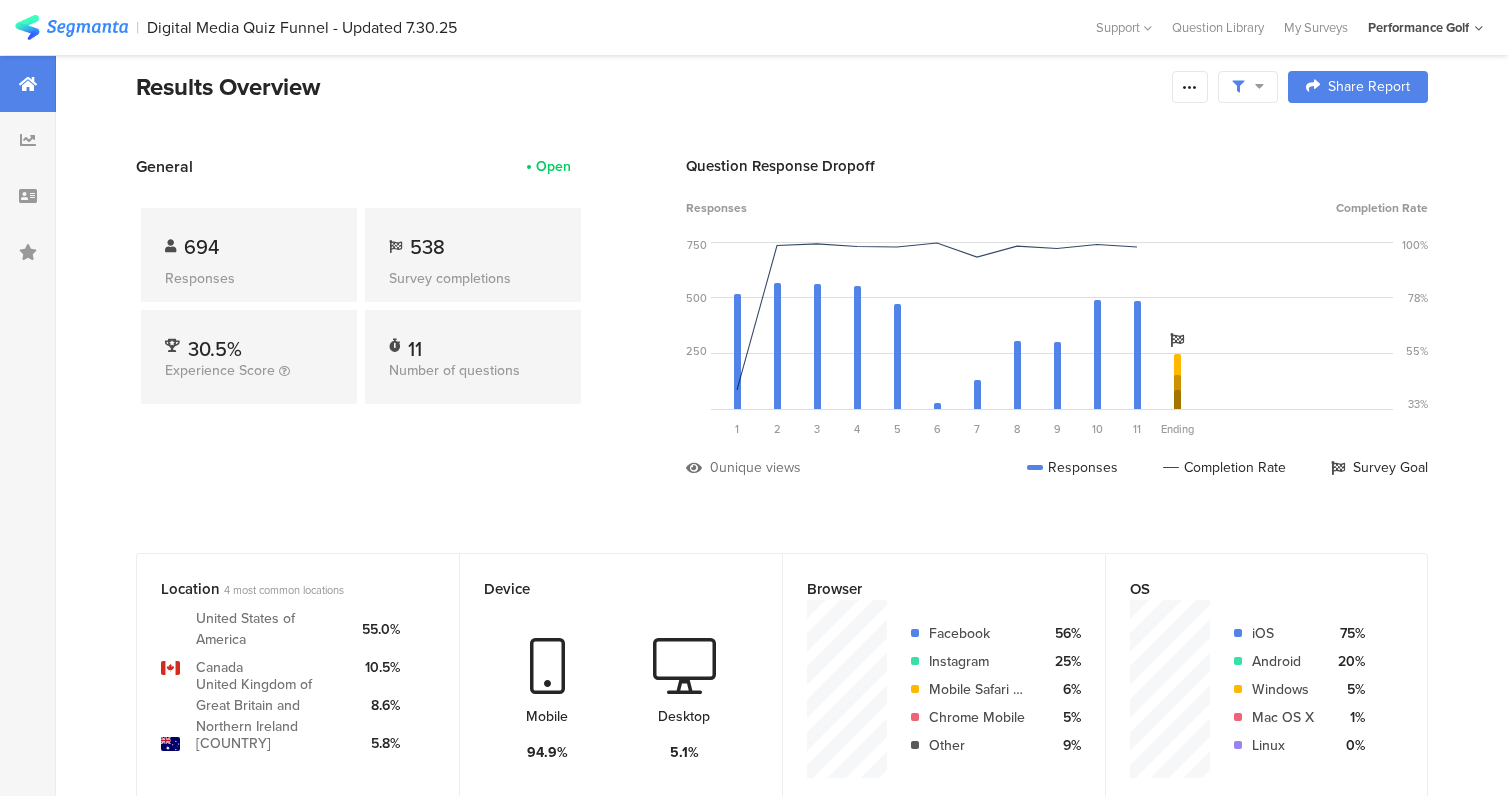 scroll, scrollTop: 0, scrollLeft: 0, axis: both 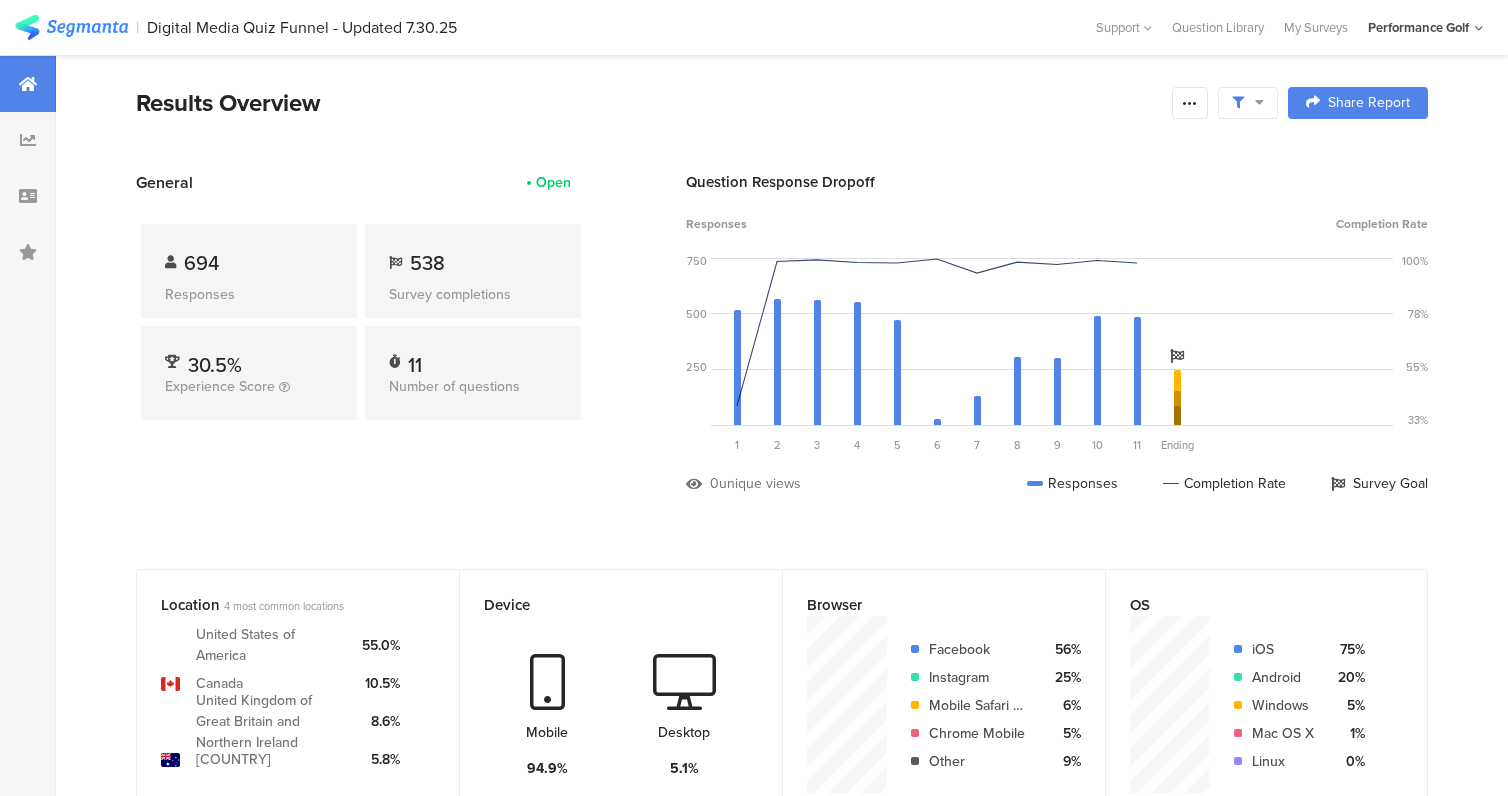 click at bounding box center (1248, 103) 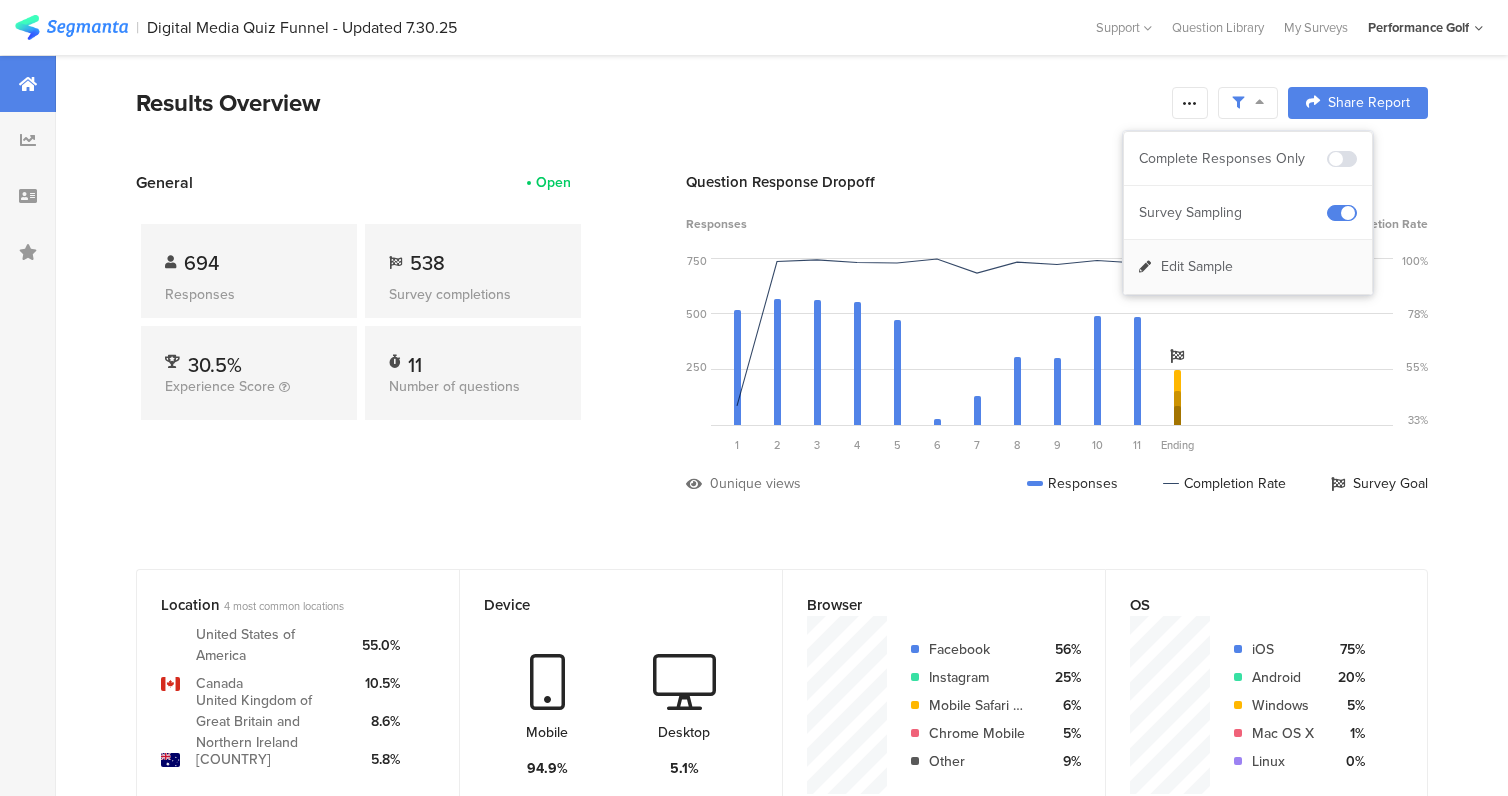 click on "Edit Sample" at bounding box center (1197, 267) 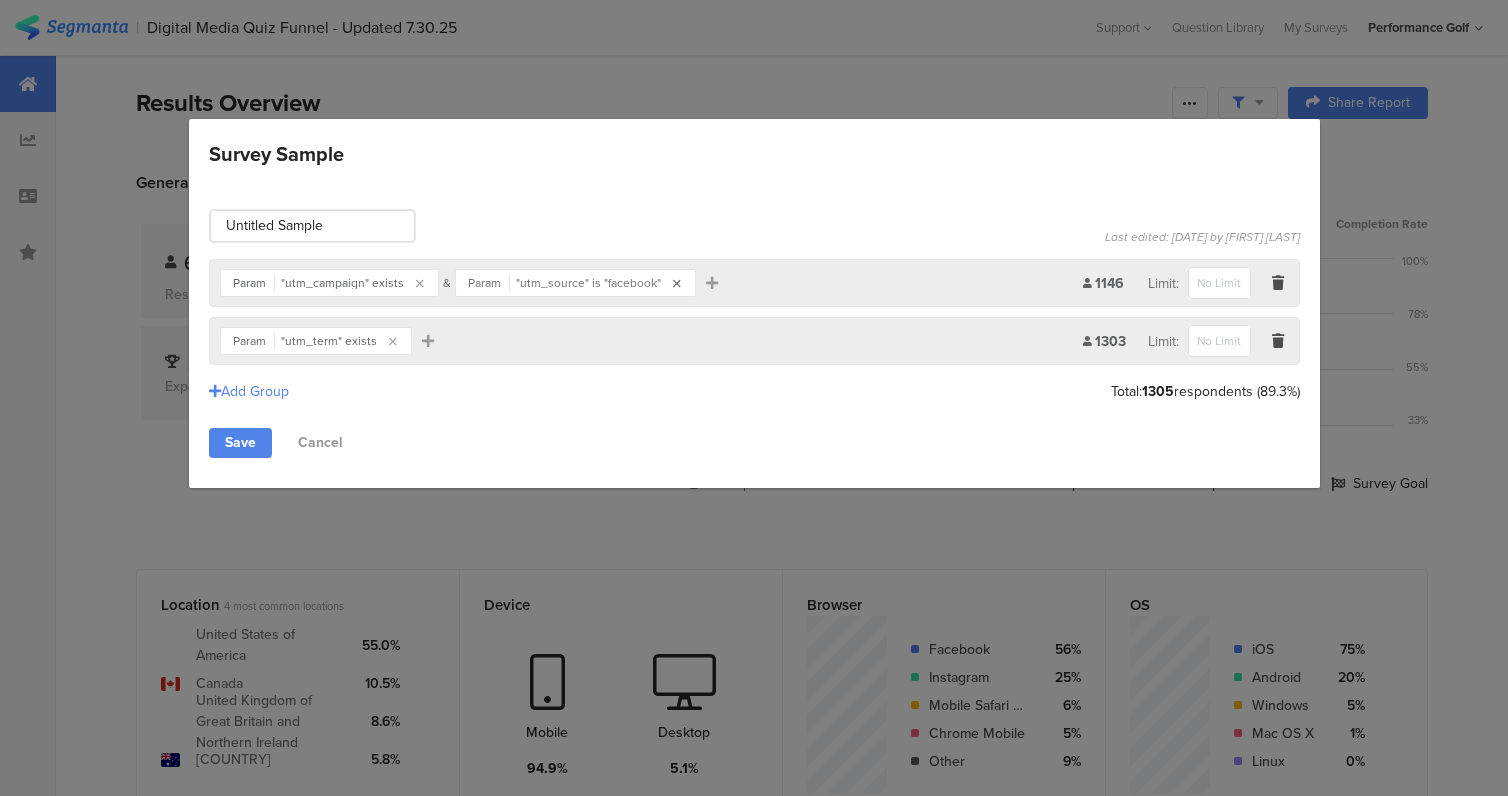 click at bounding box center (677, 284) 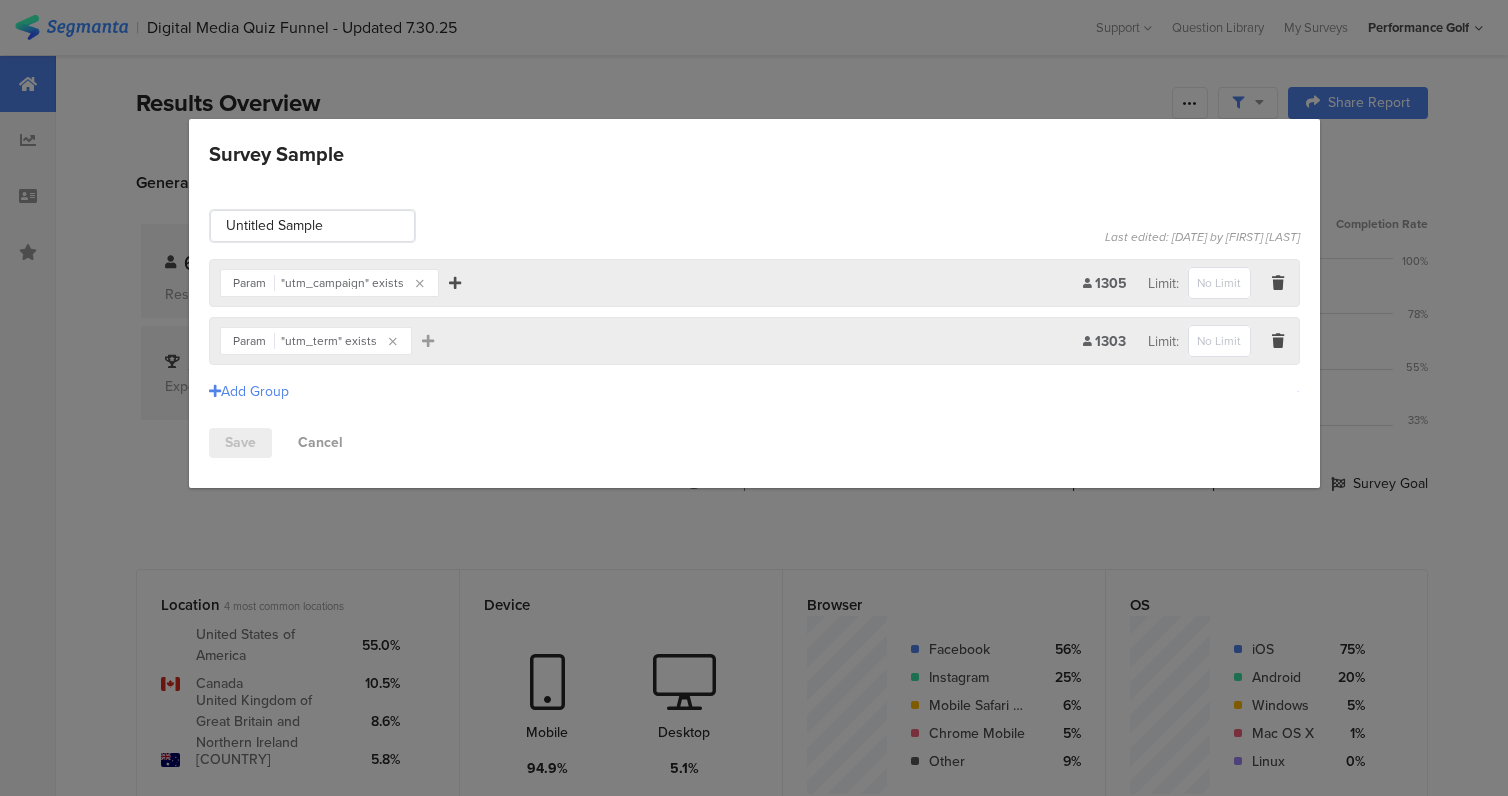 click at bounding box center (455, 283) 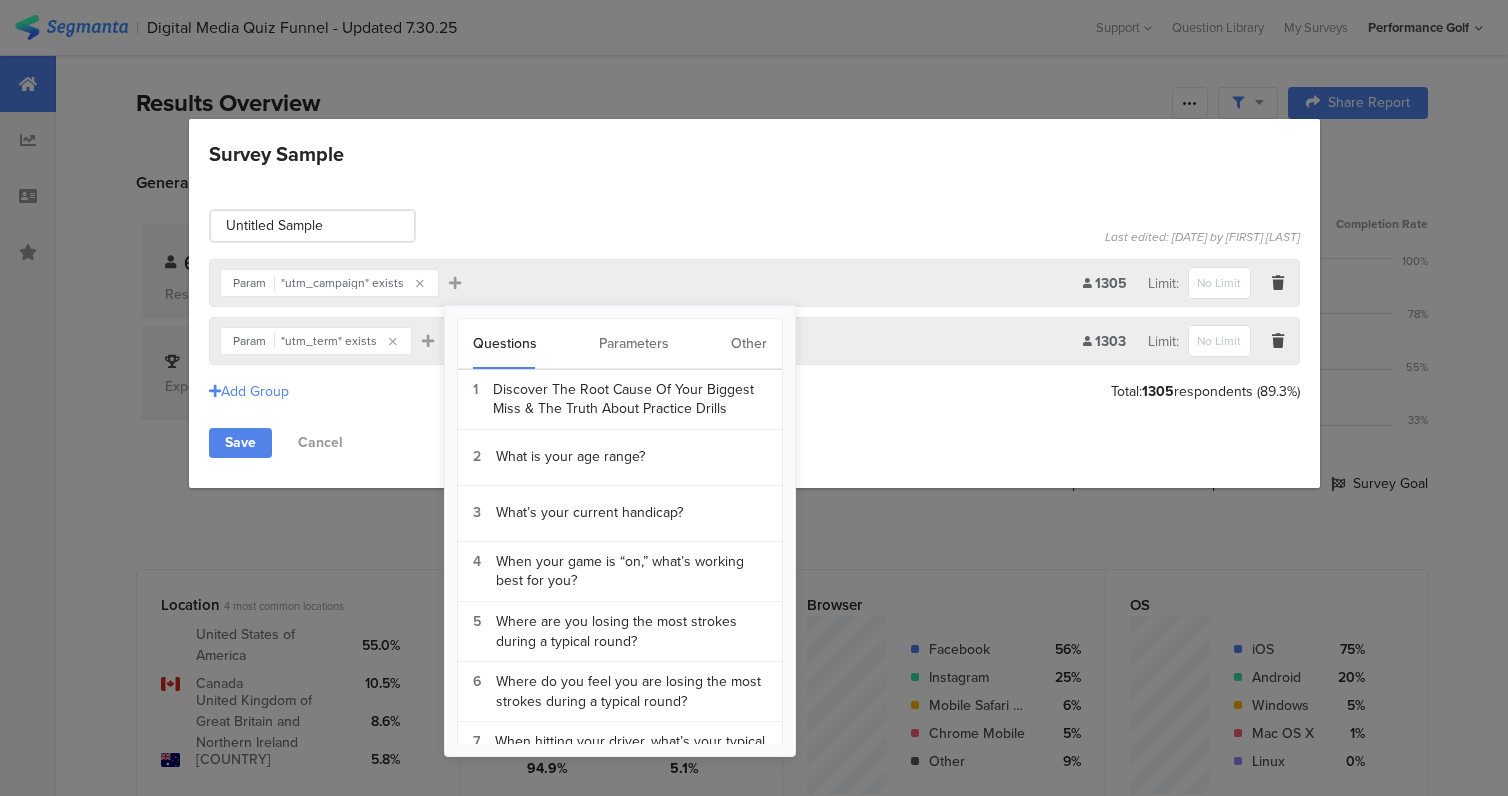 click on "Parameters" at bounding box center (634, 344) 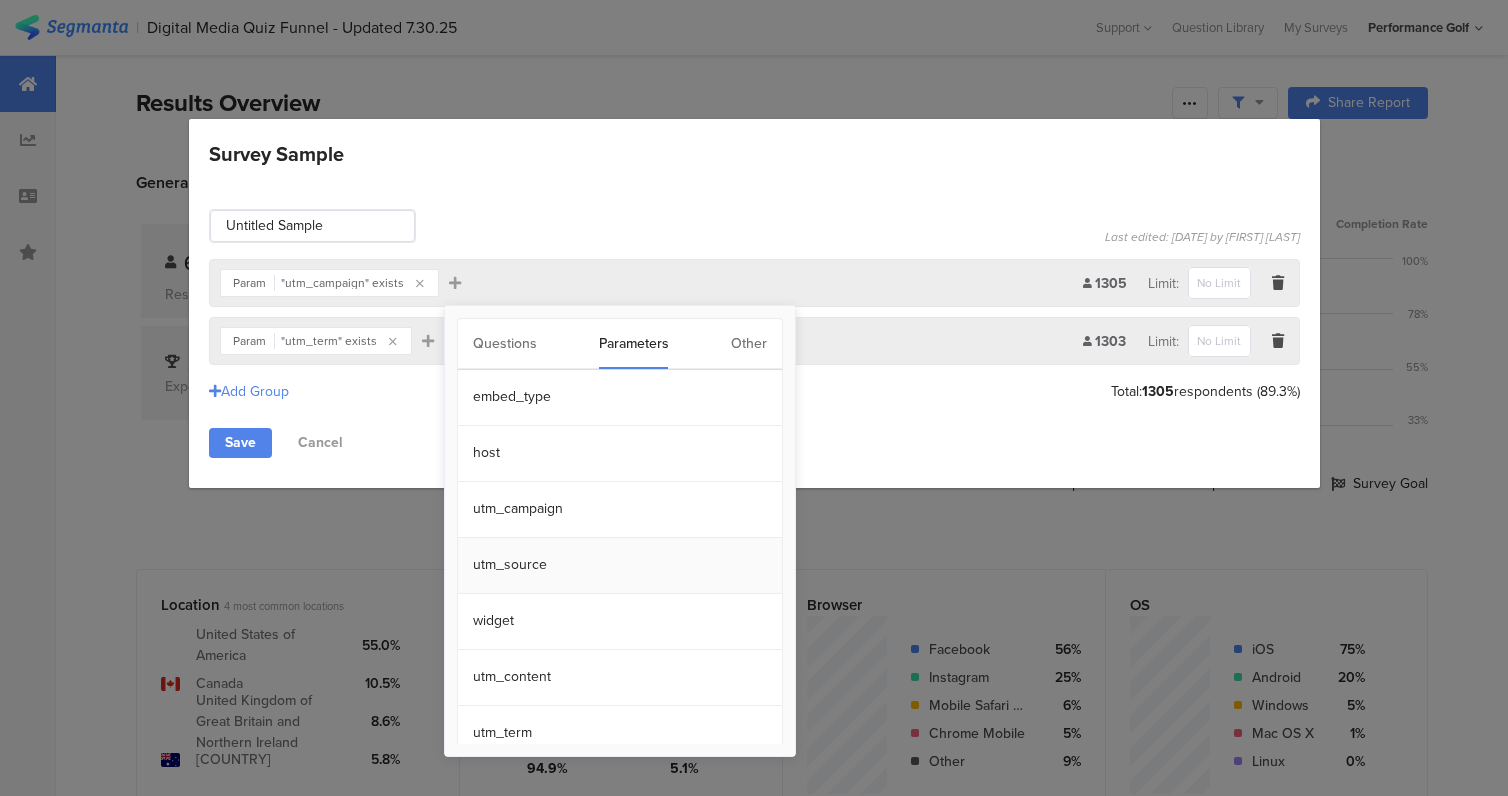 click on "utm_source" at bounding box center (620, 566) 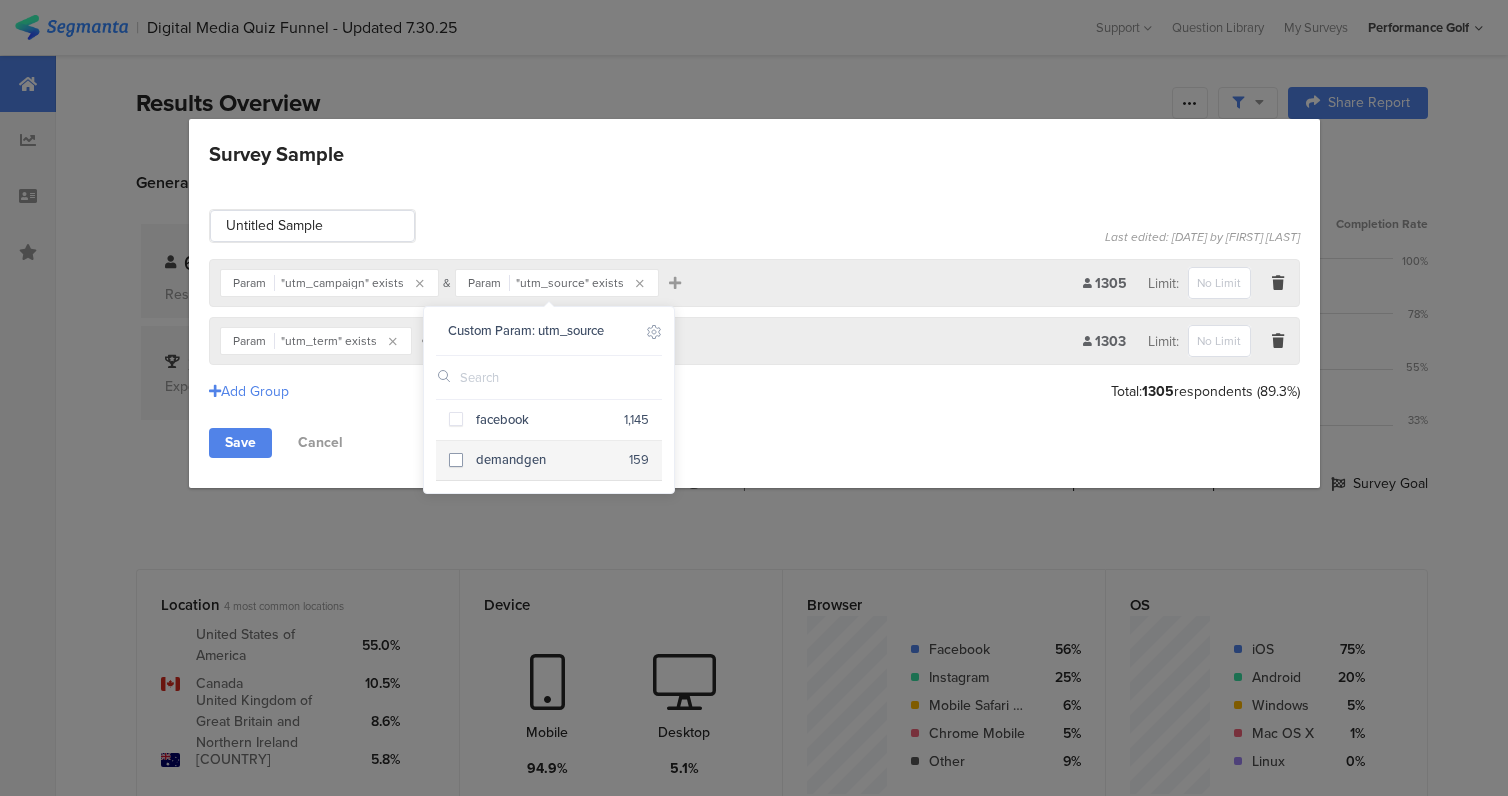 click on "demandgen" at bounding box center (546, 460) 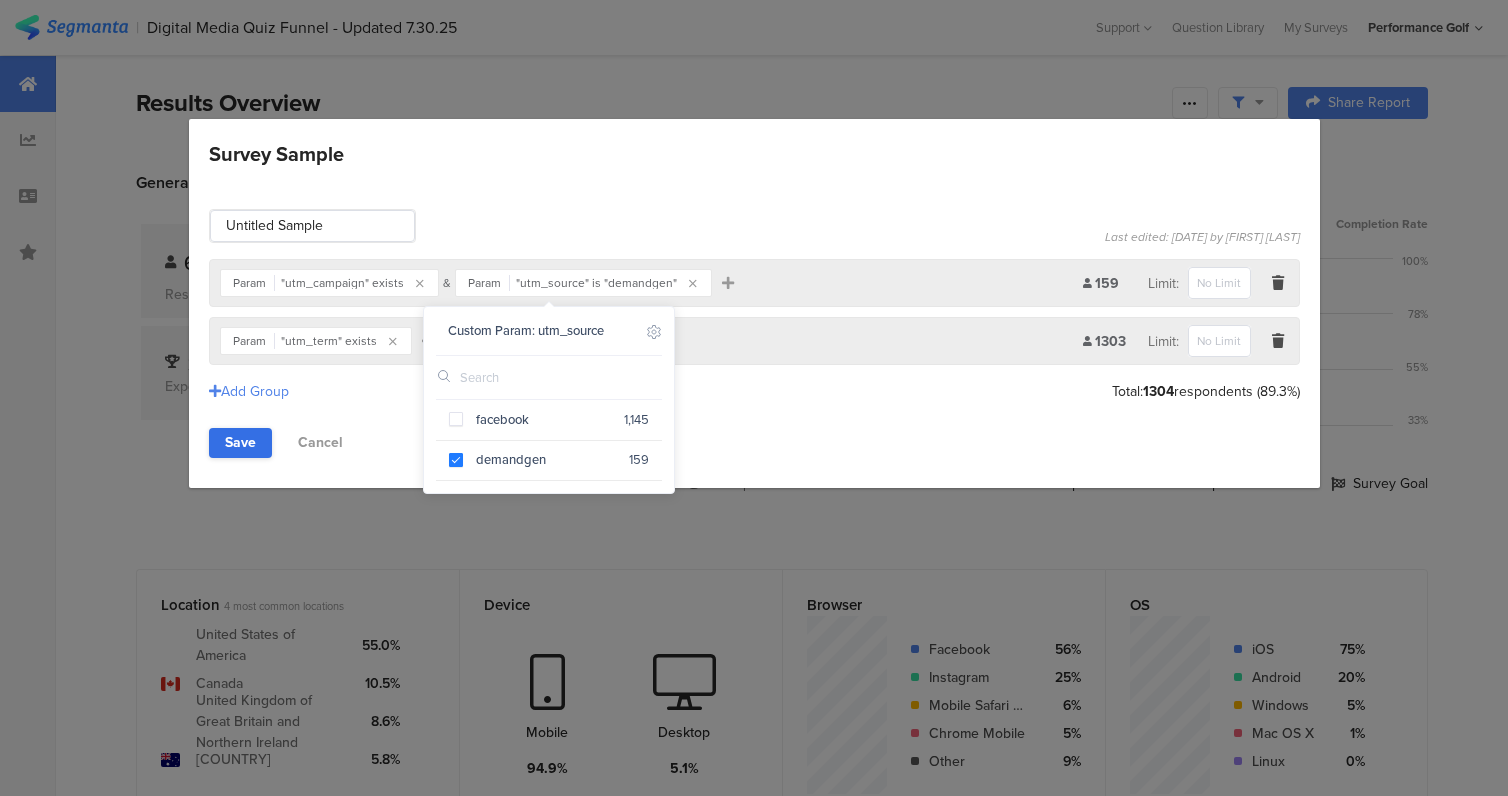 click on "Save" at bounding box center (240, 443) 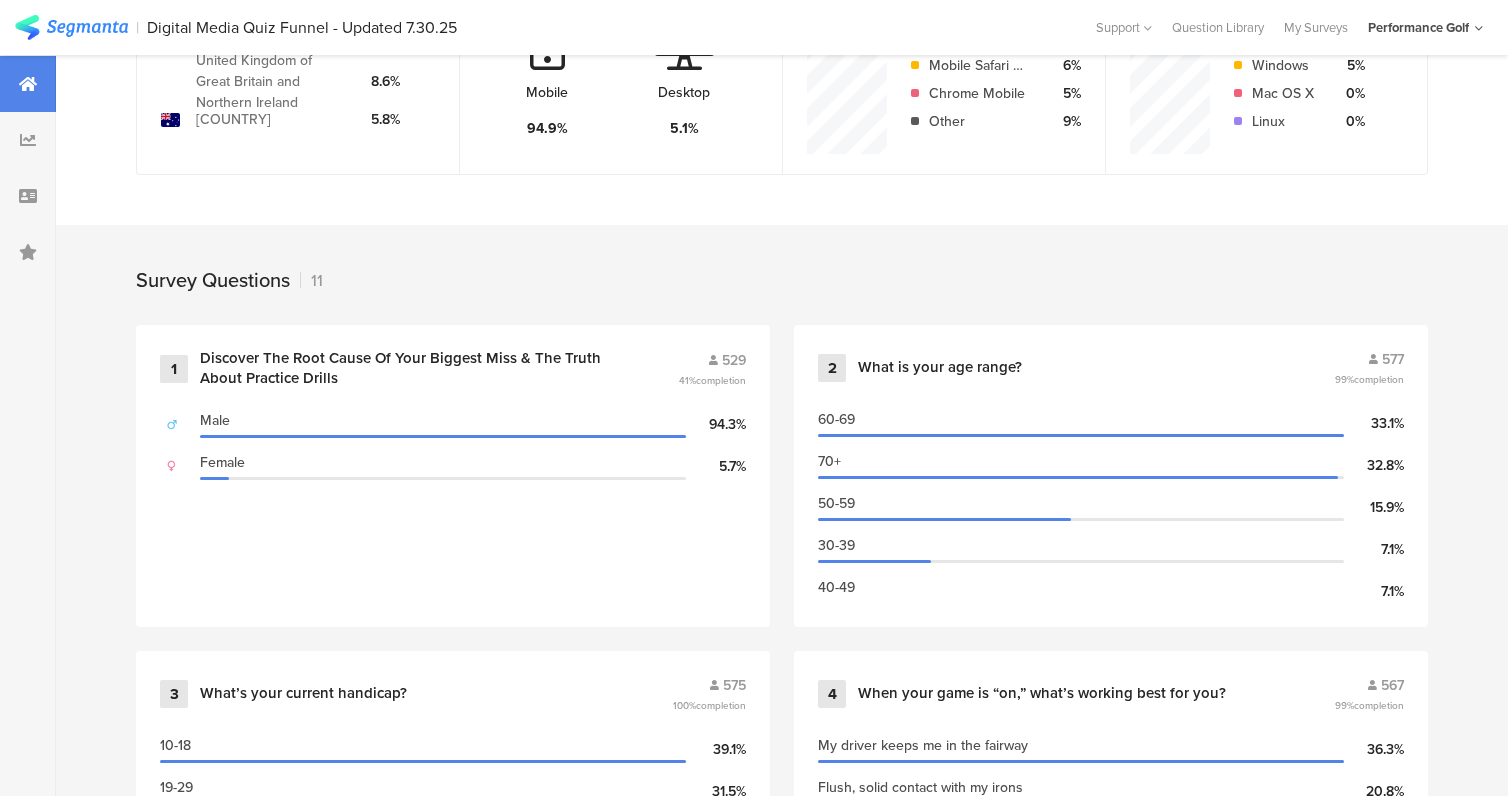 scroll, scrollTop: 629, scrollLeft: 0, axis: vertical 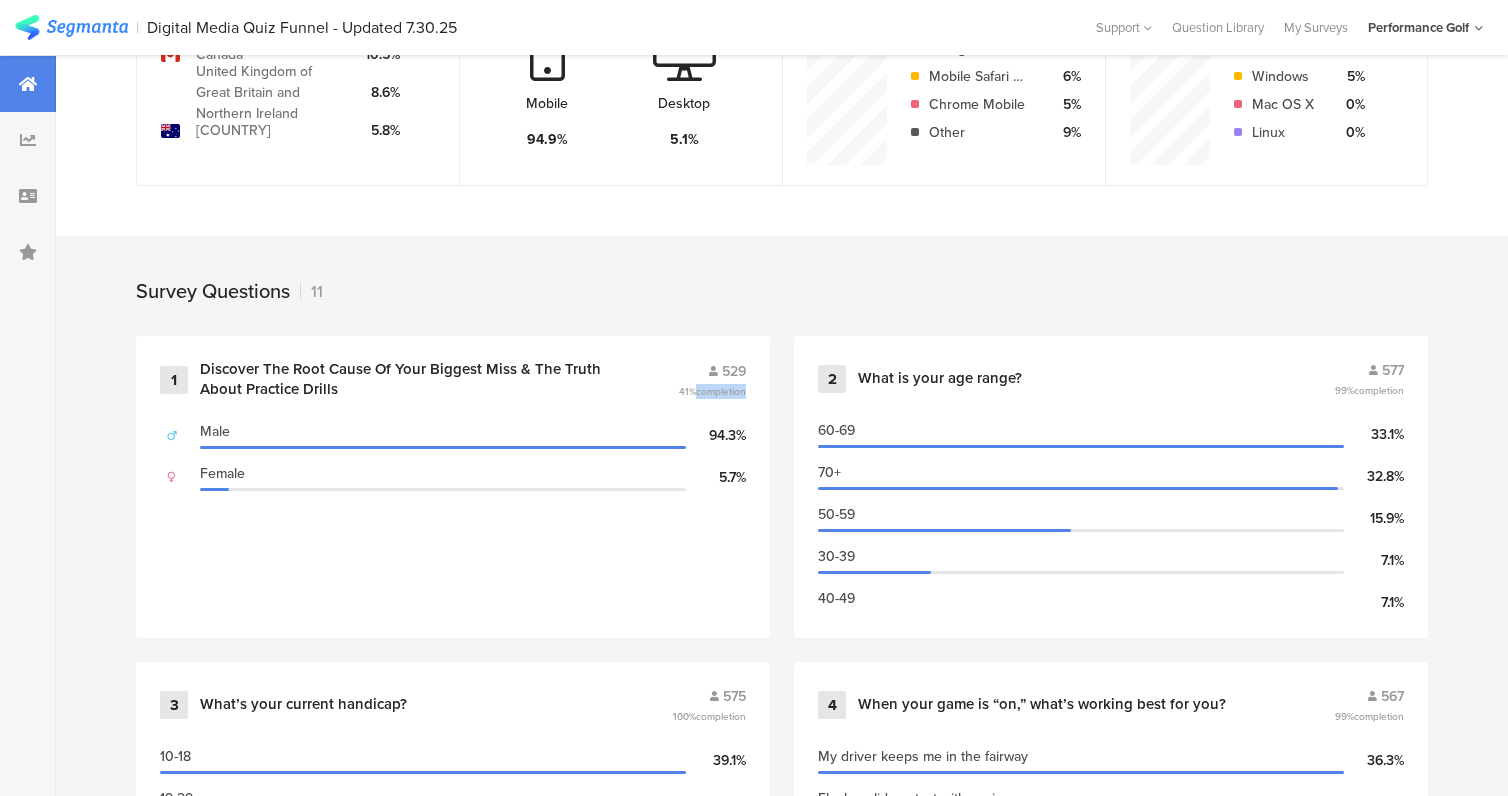 drag, startPoint x: 690, startPoint y: 383, endPoint x: 770, endPoint y: 388, distance: 80.1561 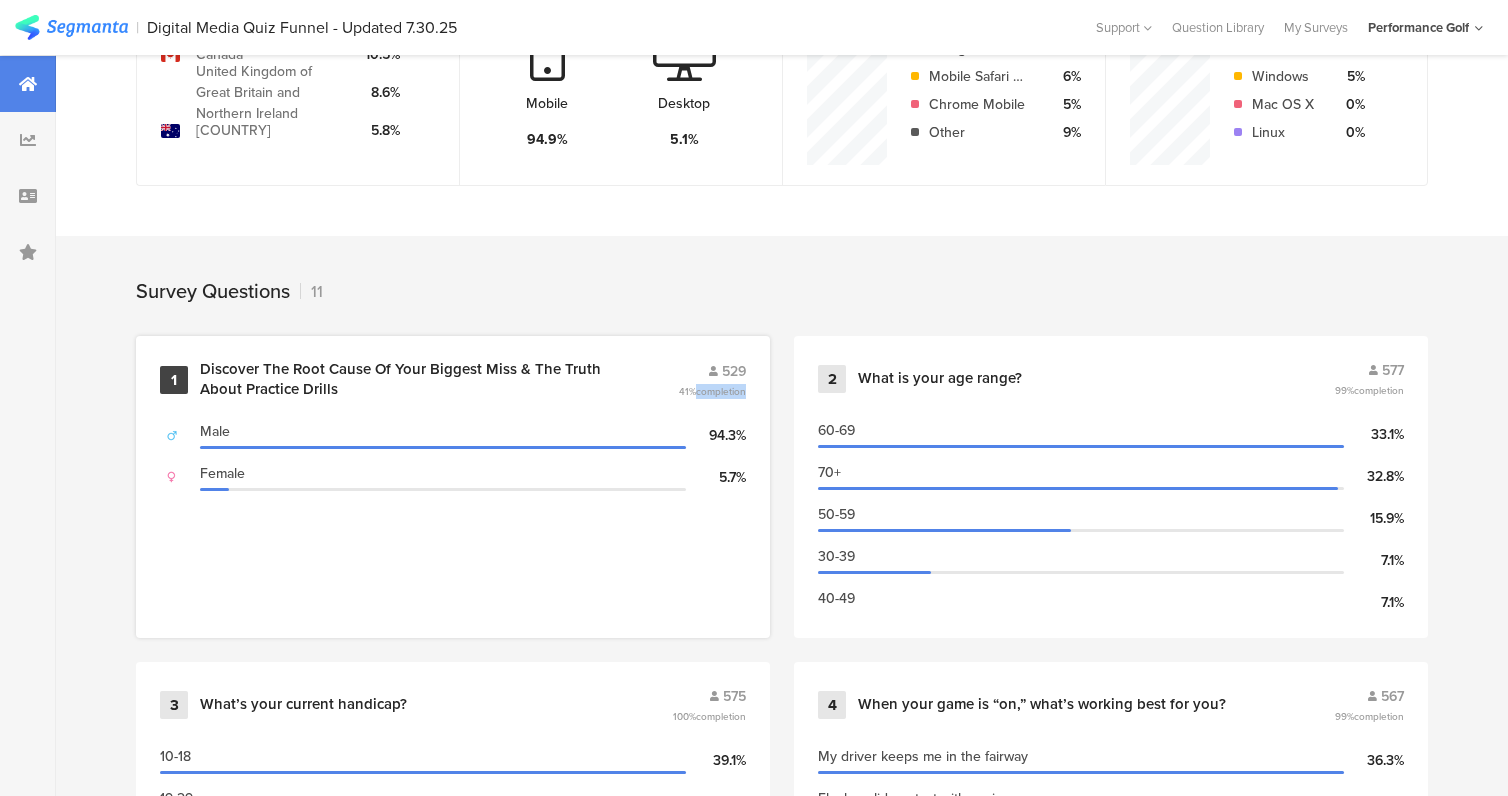 click on "1   Discover The Root Cause Of Your Biggest Miss & The Truth About Practice Drills     529   41%  completion       Male
94.3%
Female
5.7%" at bounding box center [453, 487] 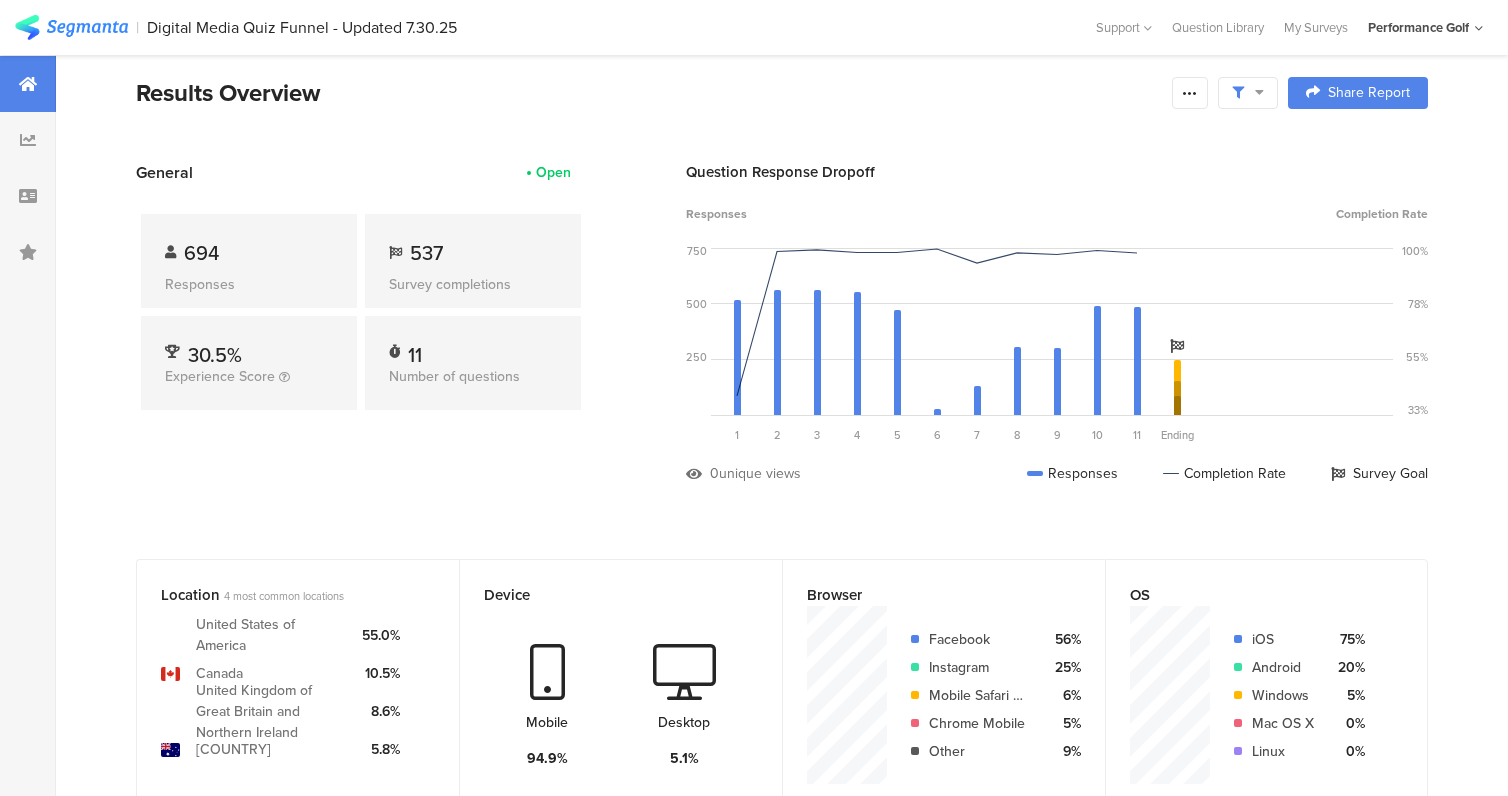 scroll, scrollTop: 0, scrollLeft: 0, axis: both 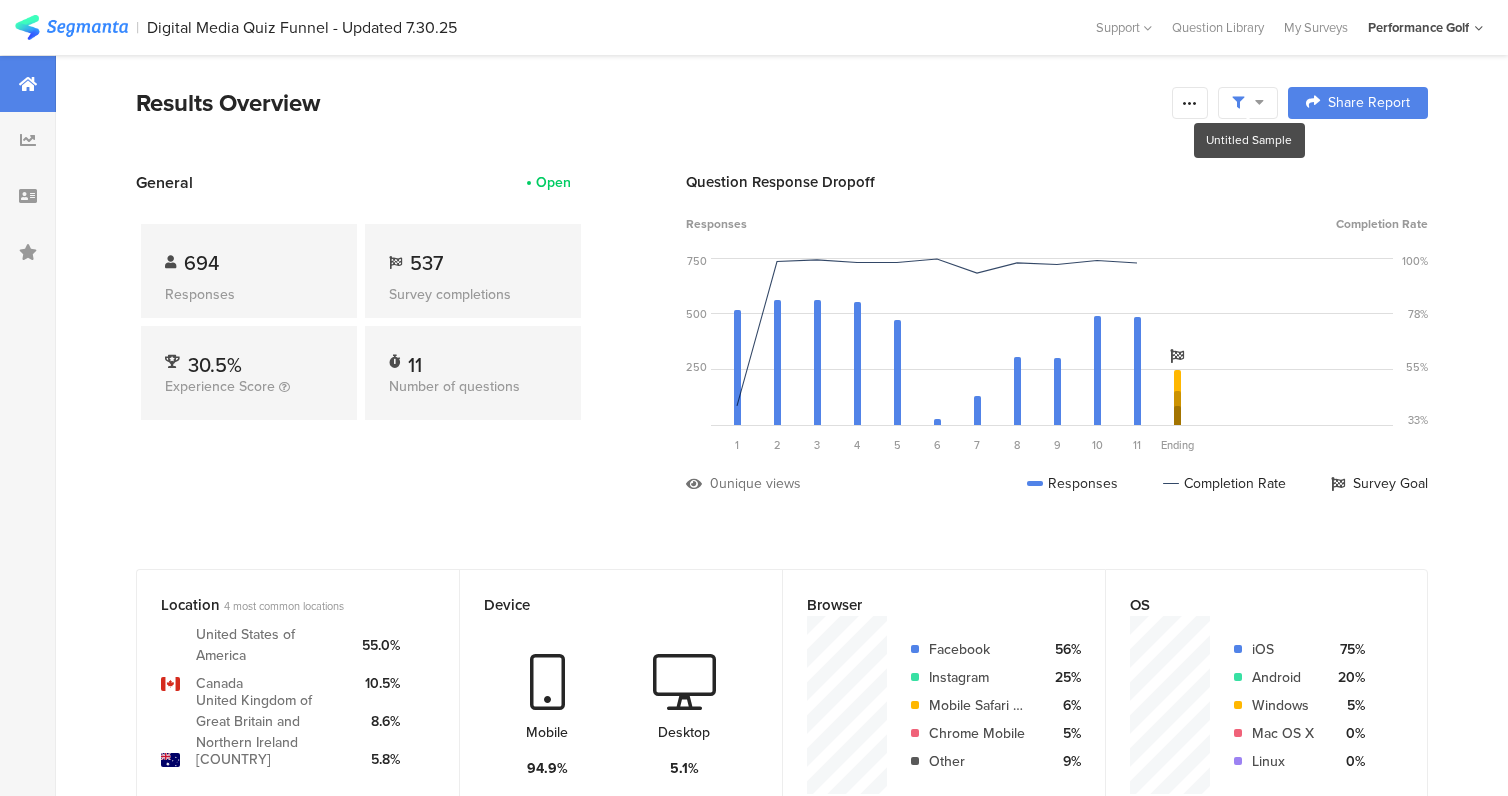 click at bounding box center (1248, 103) 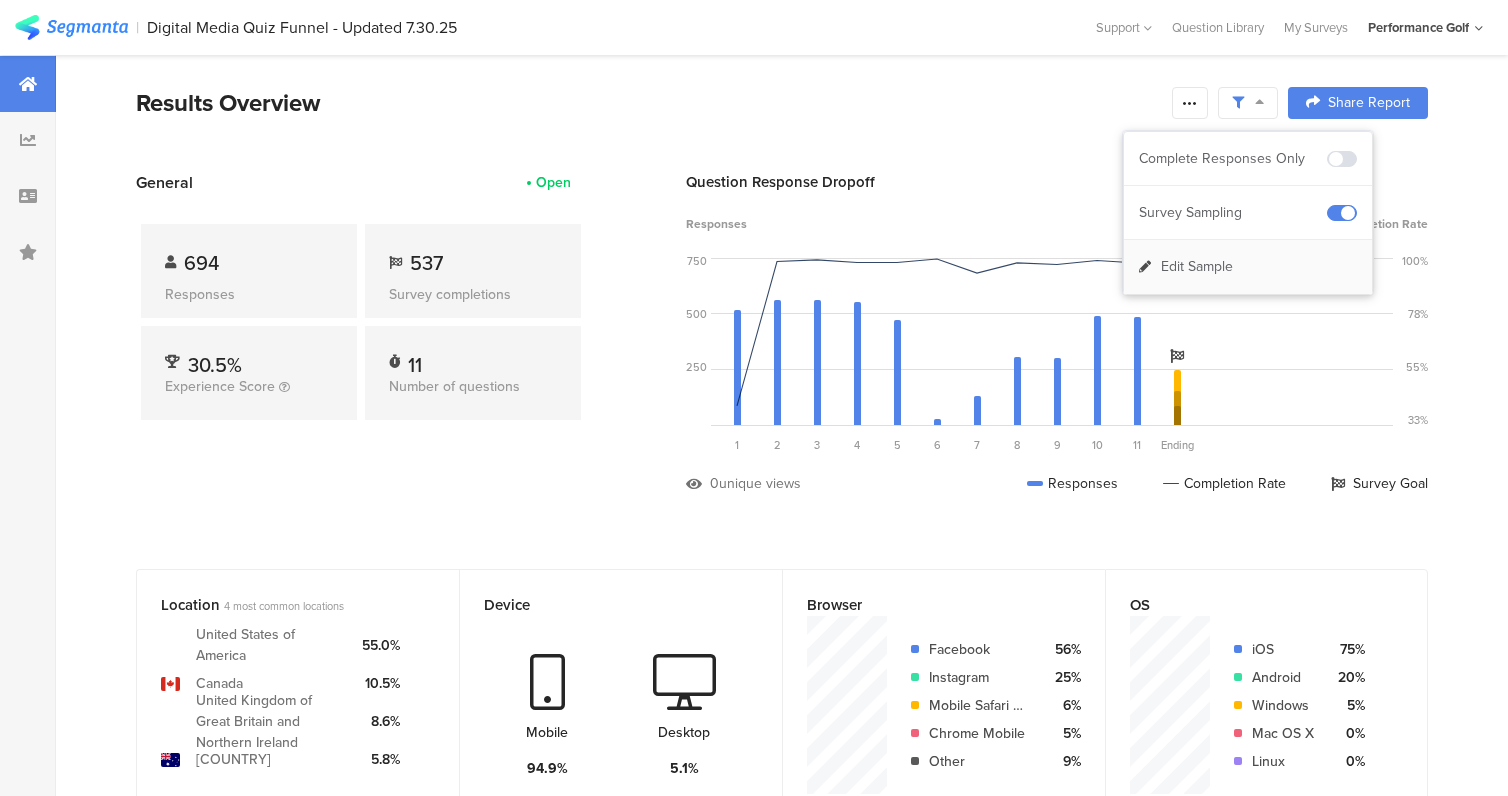 click on "Edit Sample" at bounding box center [1197, 267] 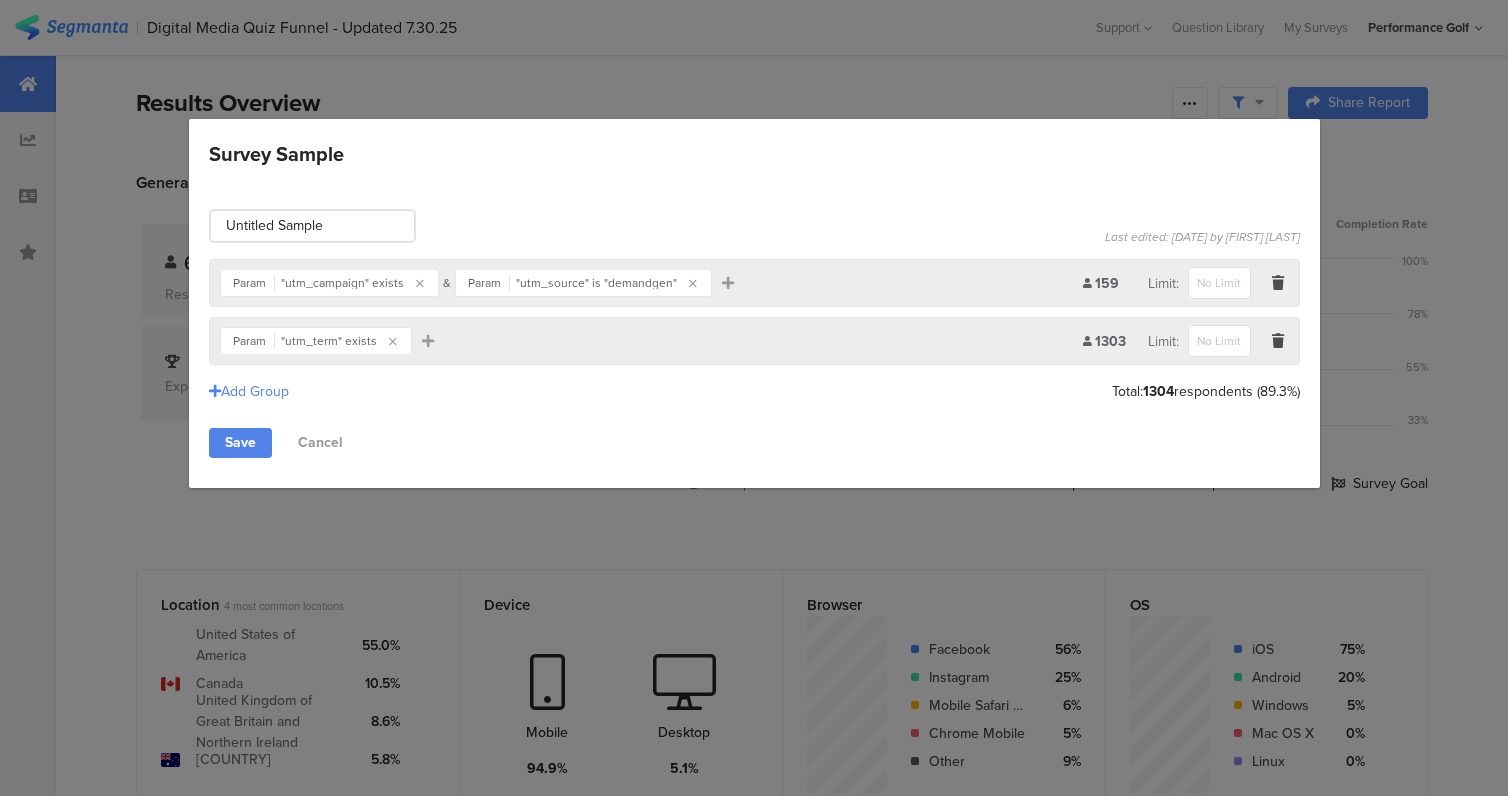 click on "Survey Sample     Untitled Sample
Last edited: Jul 28, 2025 by Danielle Schwolow
Custom Param: utm_campaign               Include Respondents
jr-dqfe-facebook-purchase-abo-top-QZSM001
918
jr-dqfe-facebook-purchase-abo-creativetesting-QZSM001
226
os-dqfe
159
test
1
Param     "utm_campaign" exists     & Param     "utm_source" is "demandgen"         Add Filter    159
Limit:
Custom Param: utm_term               Include Respondents
120228223029680352
918
120228269224150352
226
22798825596
59
22798825602
24
22851378432
24
22851378438
24
22798825599
17
22851378435
11
Param     "utm_term" exists         Add Filter    1303
Limit:
Add Group
Total:  1304  respondents (89.3%)" at bounding box center [754, 398] 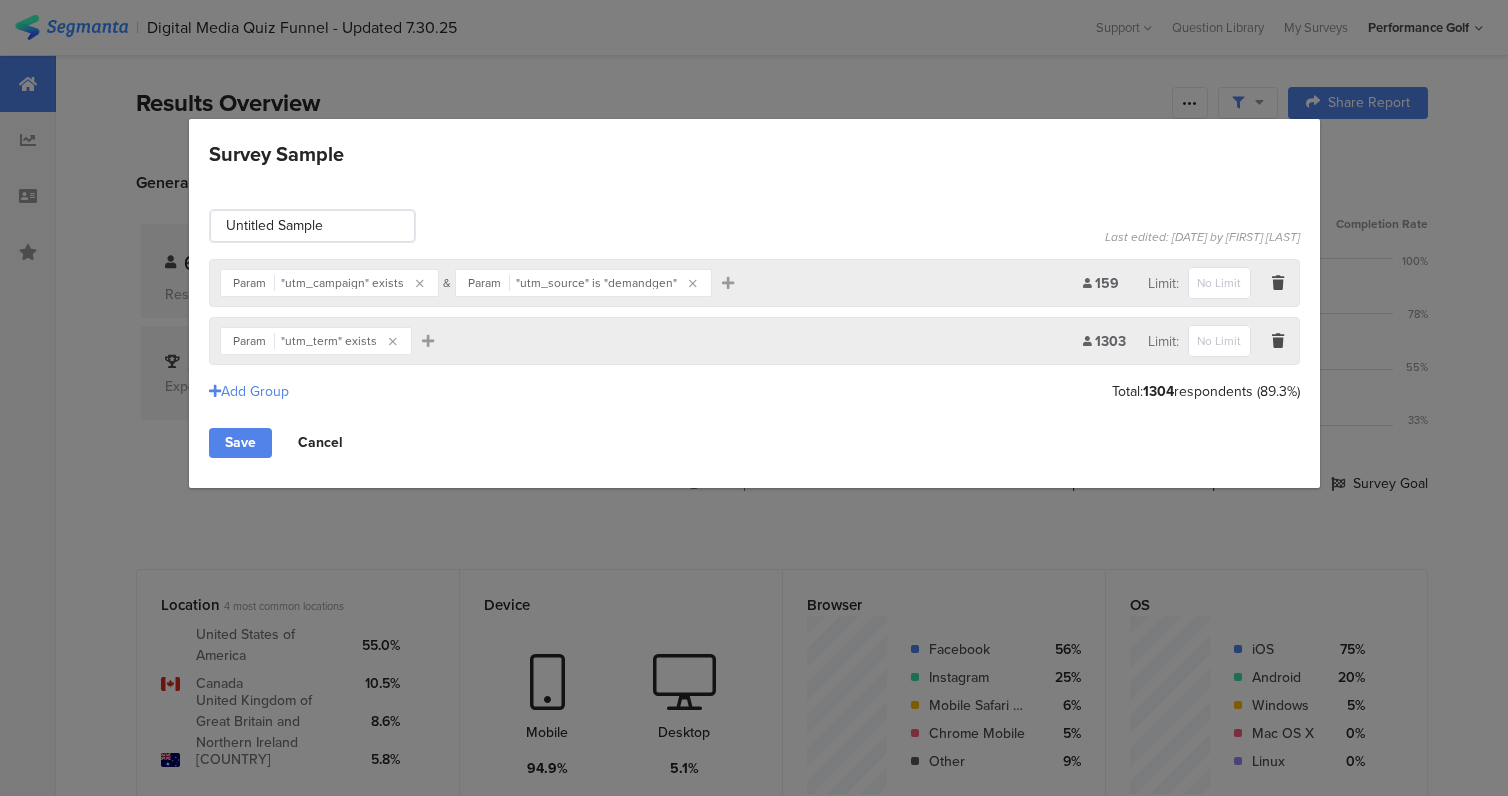 click on "Cancel" at bounding box center (320, 443) 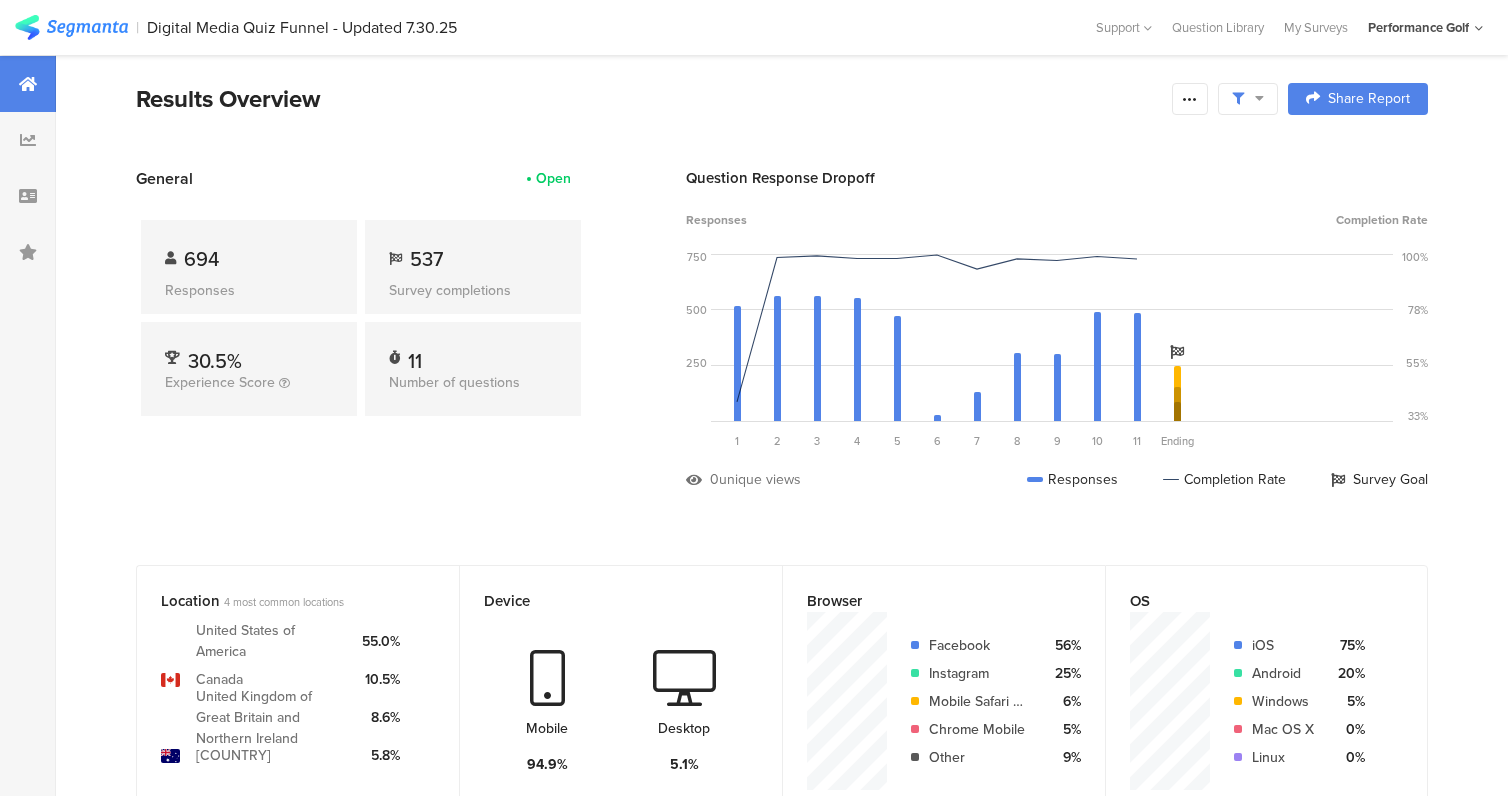 scroll, scrollTop: 0, scrollLeft: 0, axis: both 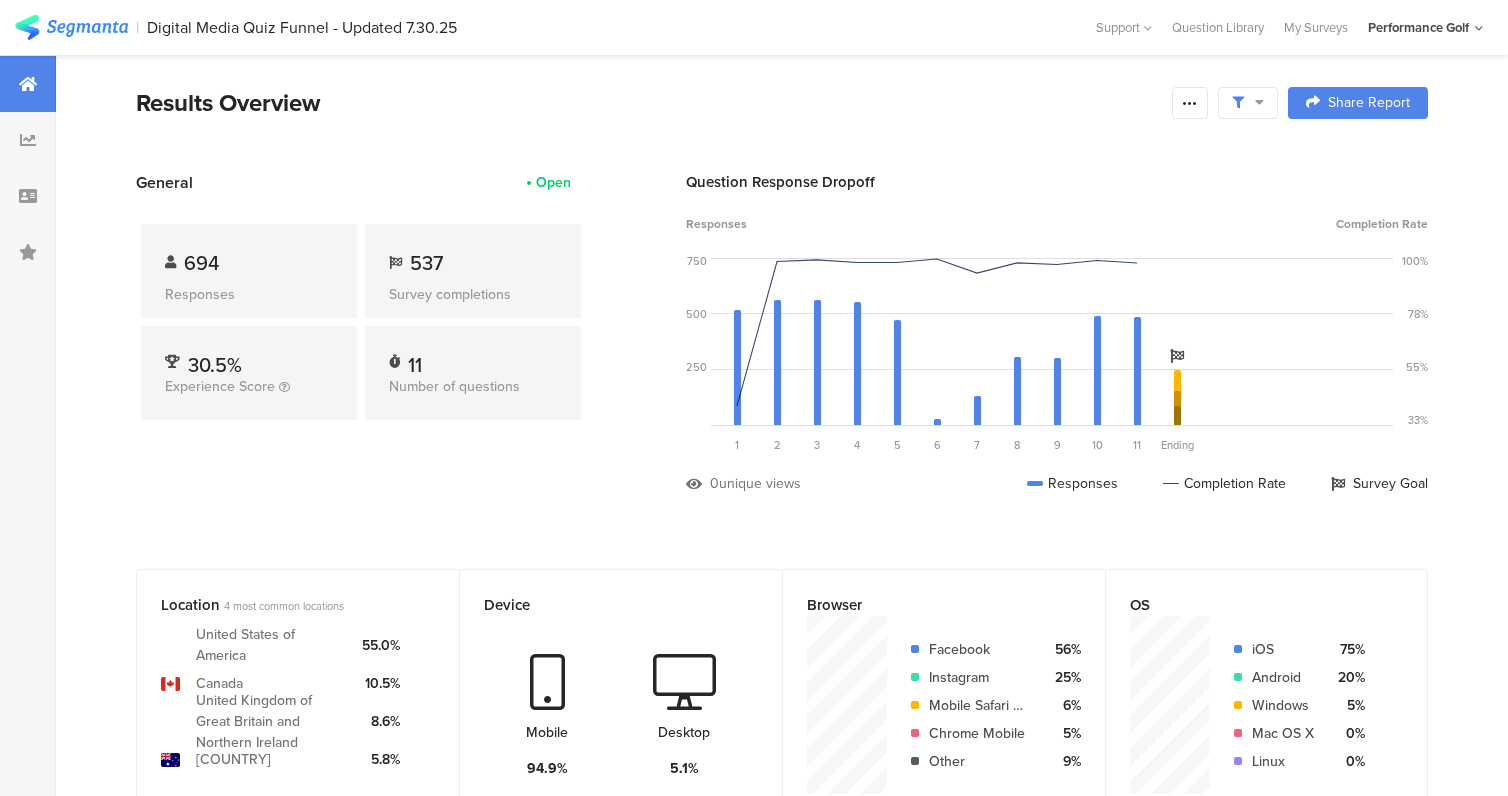 click at bounding box center (1248, 103) 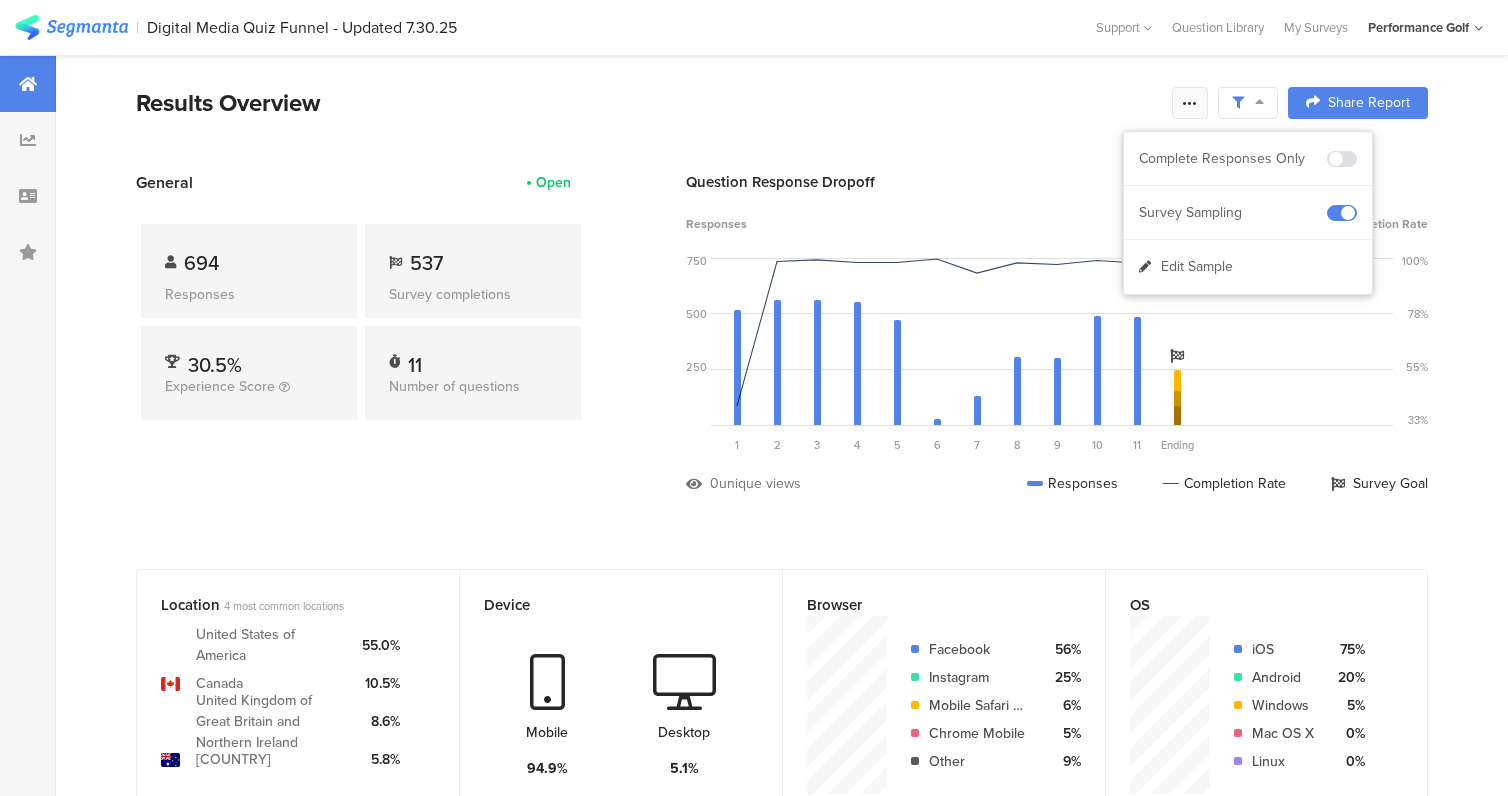 click at bounding box center [1190, 103] 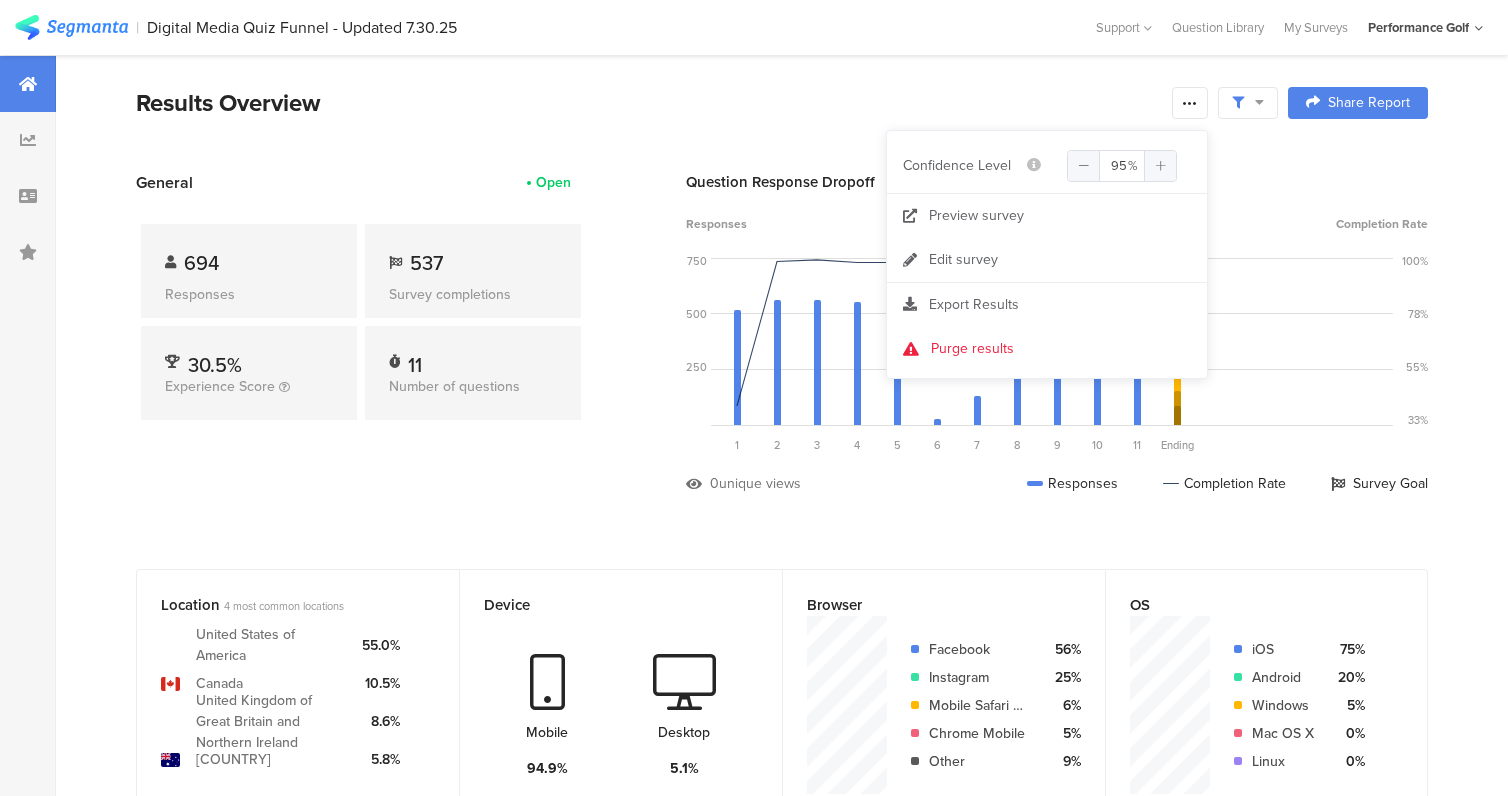 click on "Question Response Dropoff" at bounding box center [1057, 182] 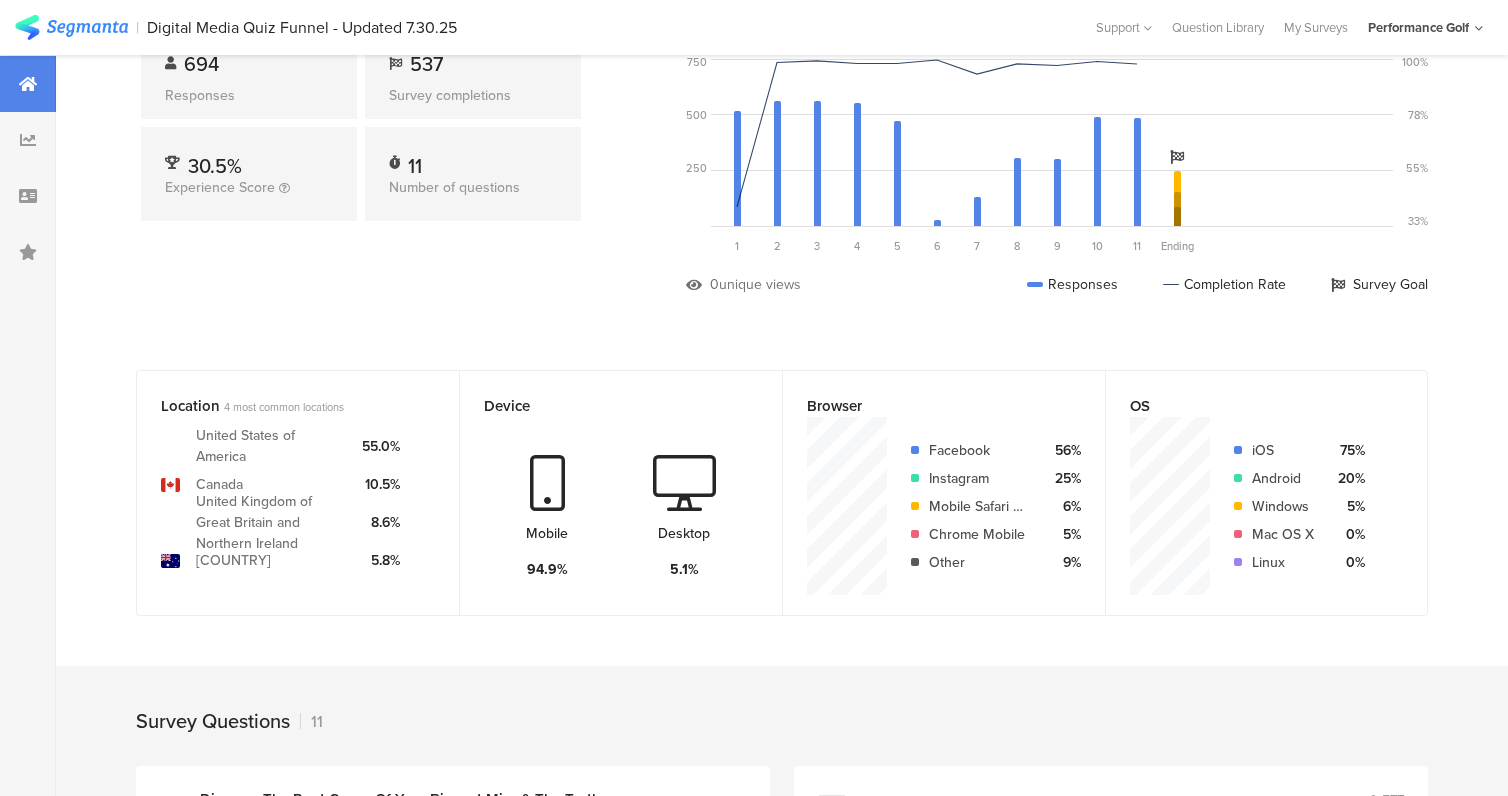 scroll, scrollTop: 0, scrollLeft: 0, axis: both 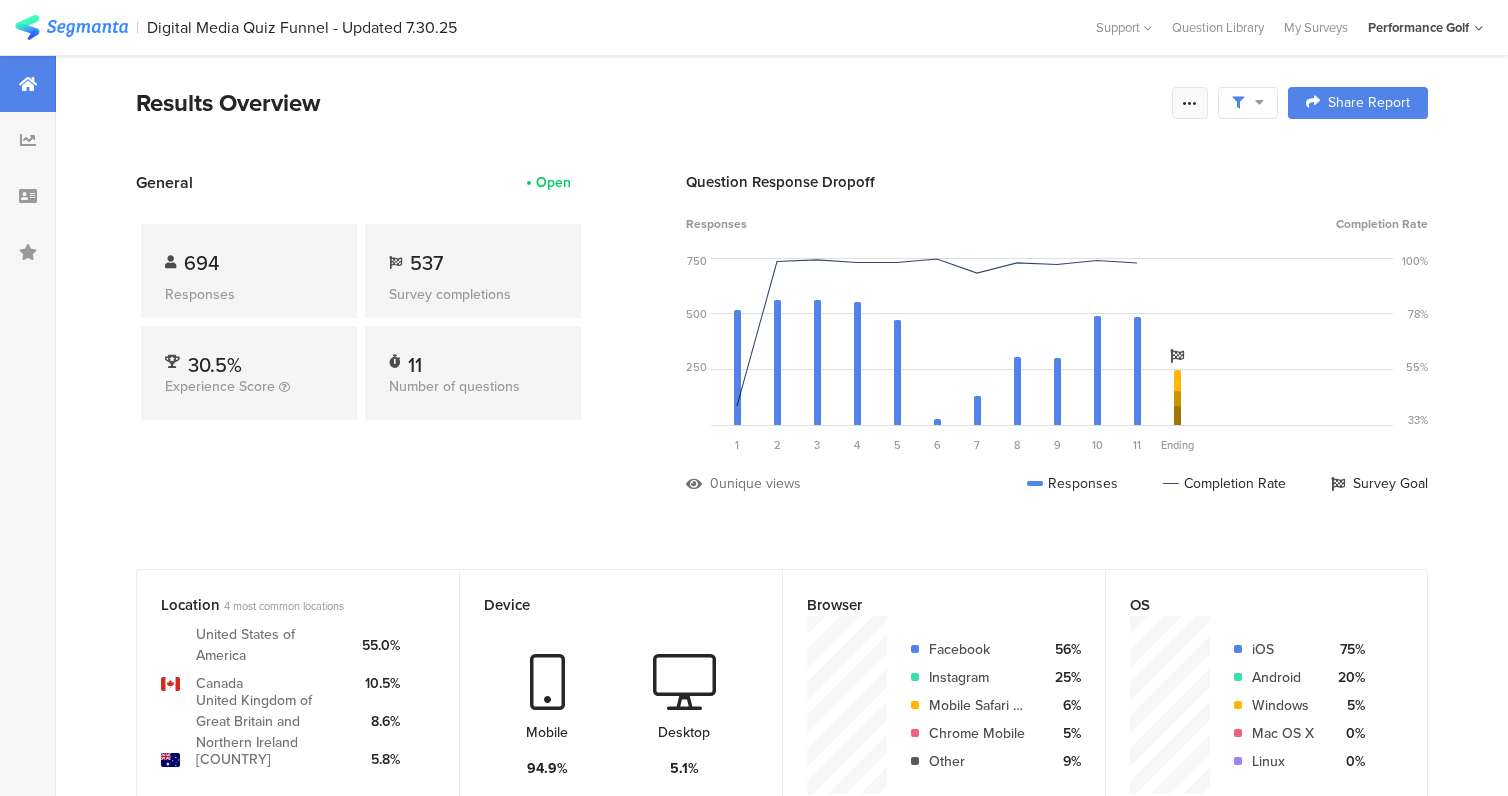 click at bounding box center (1190, 103) 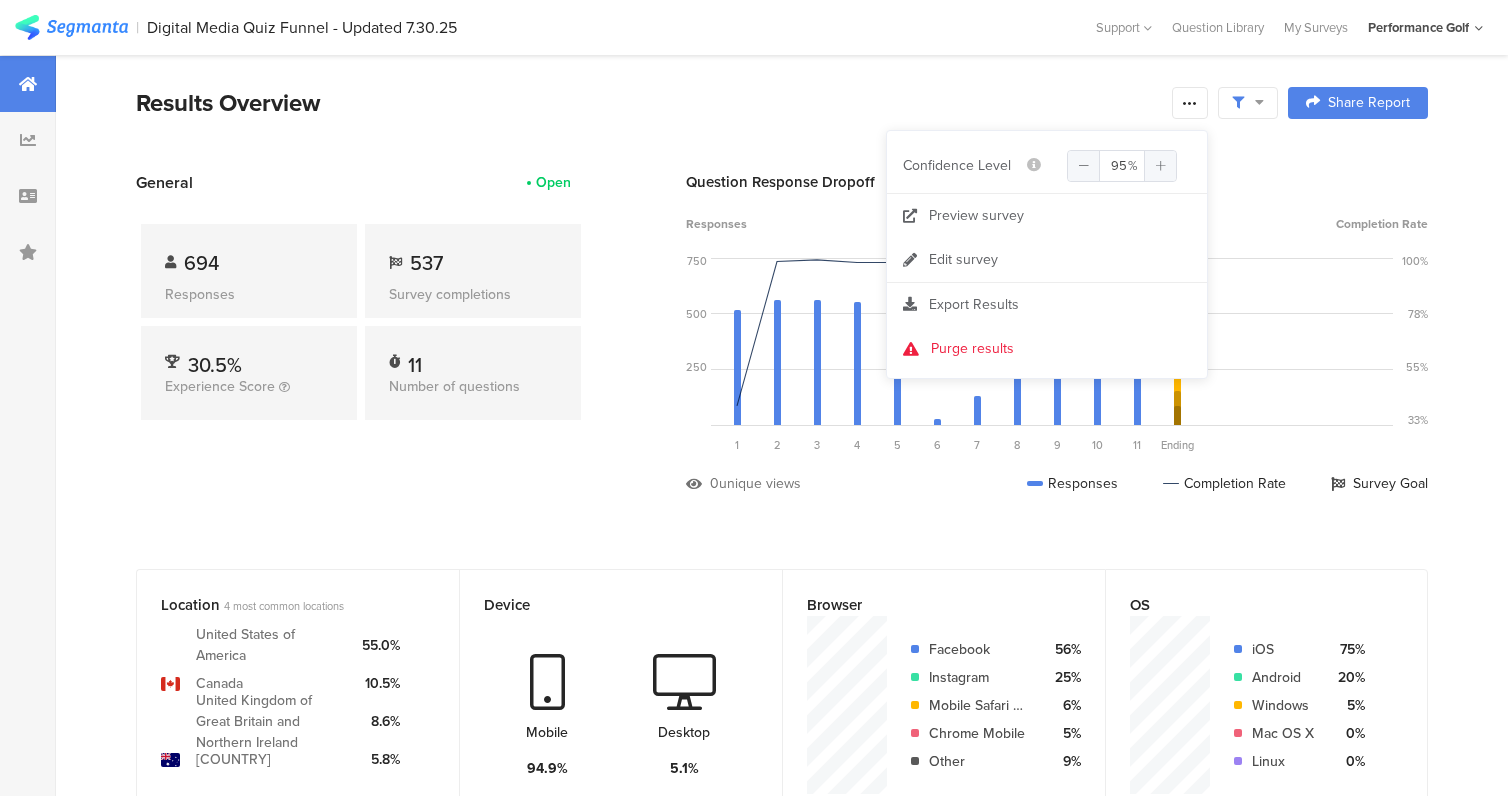 click at bounding box center [1259, 102] 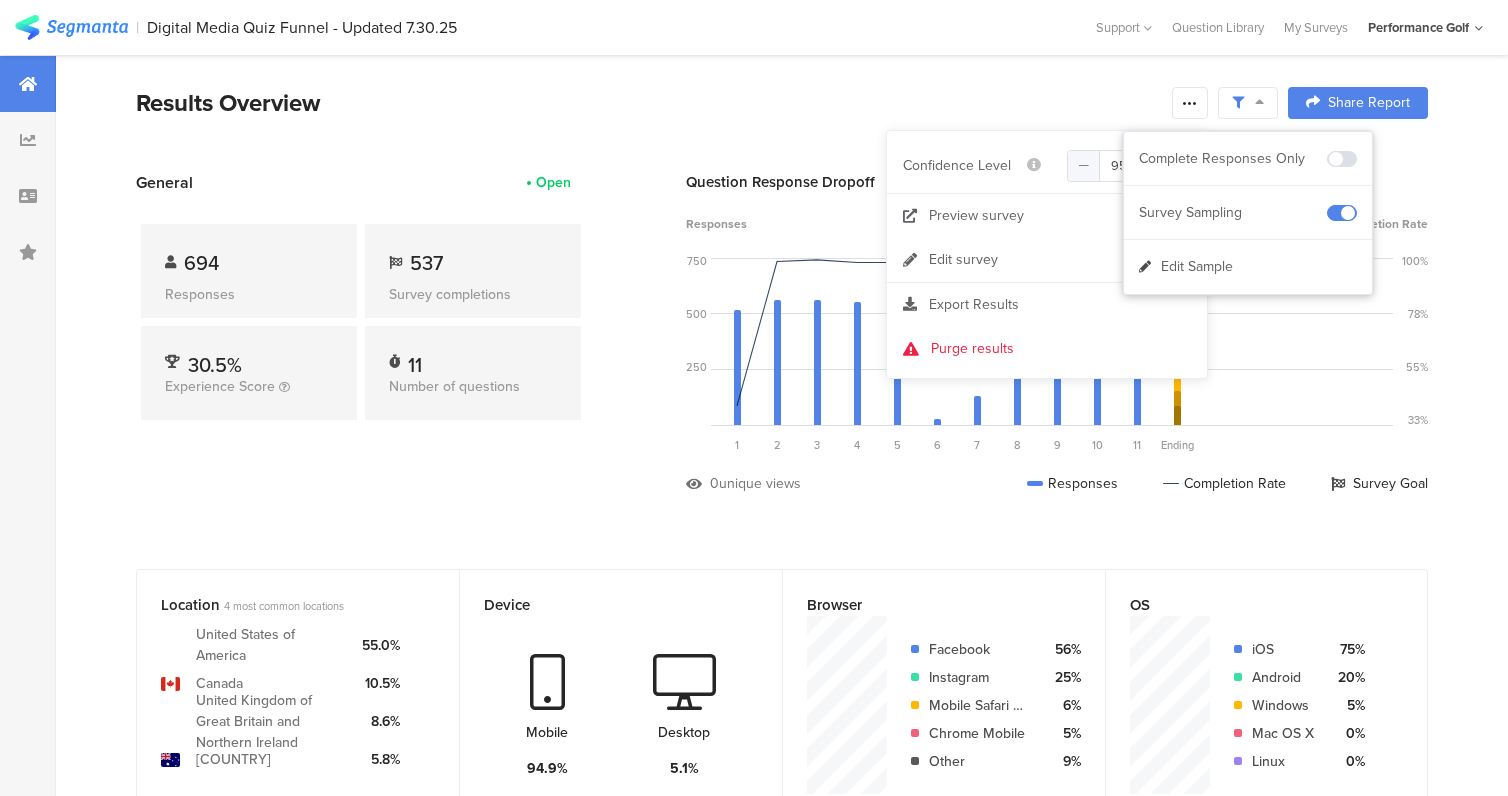 click on "Results Overview" at bounding box center [649, 103] 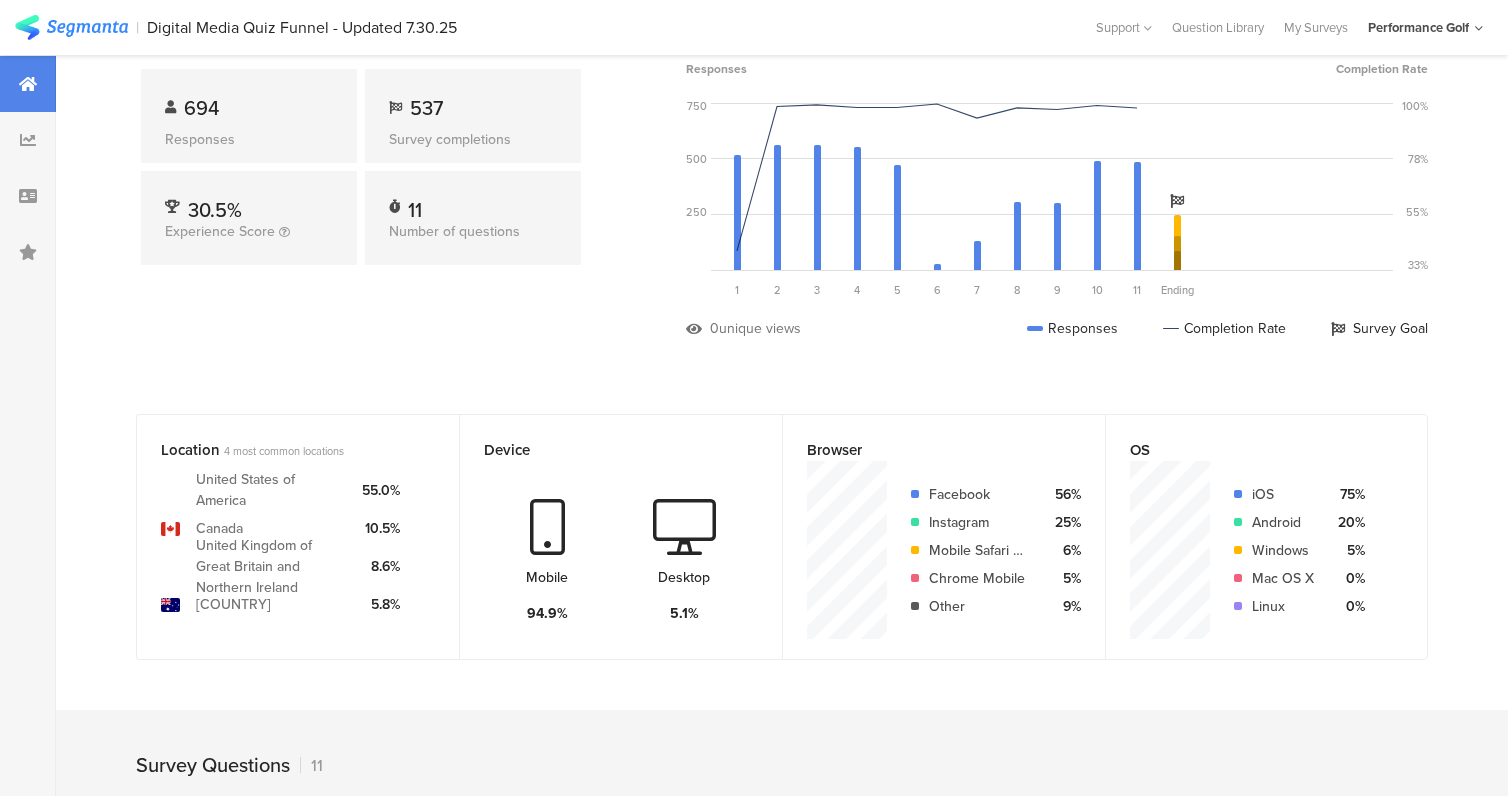 scroll, scrollTop: 232, scrollLeft: 0, axis: vertical 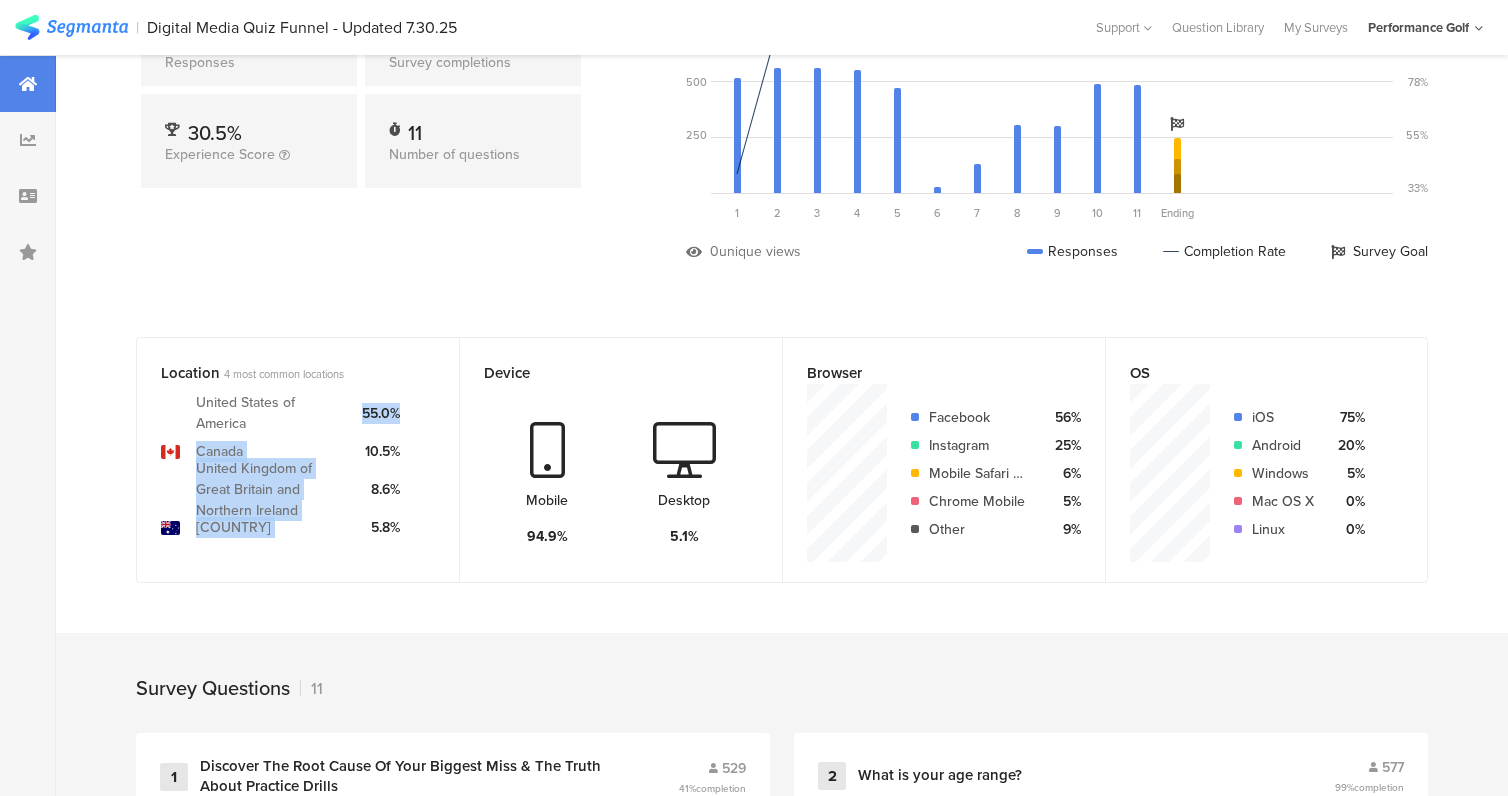 drag, startPoint x: 401, startPoint y: 411, endPoint x: 306, endPoint y: 411, distance: 95 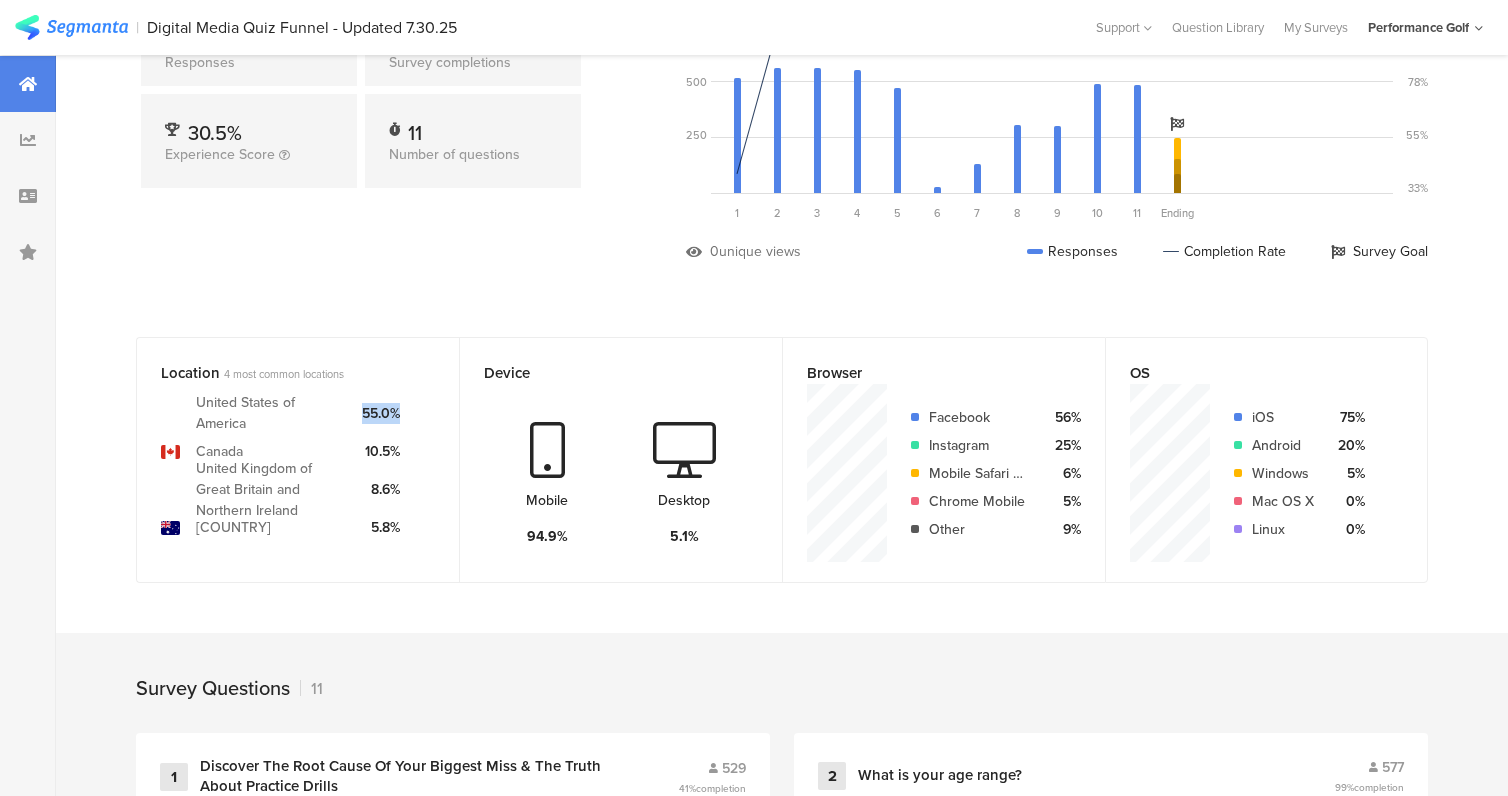 drag, startPoint x: 354, startPoint y: 413, endPoint x: 401, endPoint y: 413, distance: 47 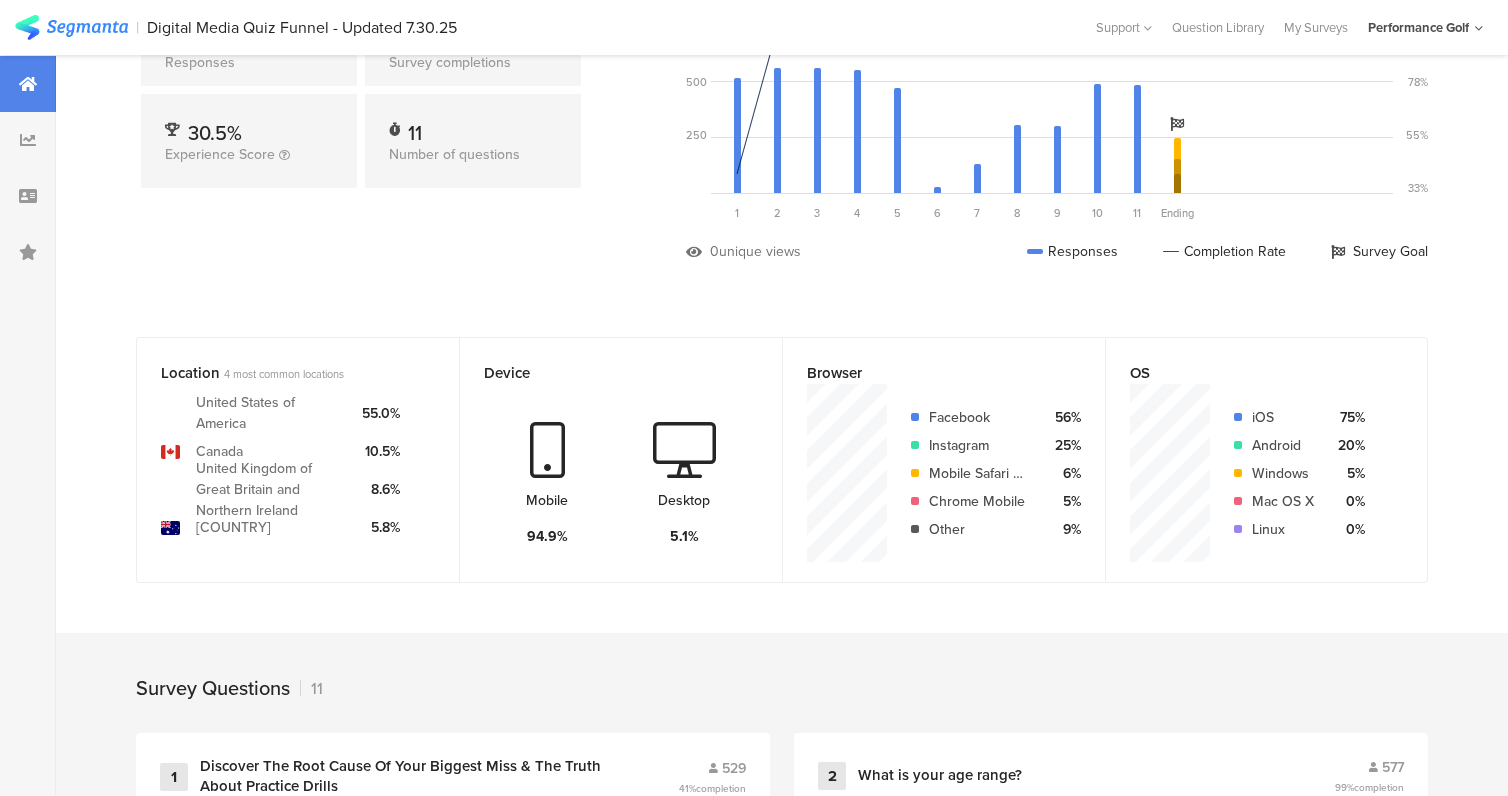 scroll, scrollTop: 0, scrollLeft: 0, axis: both 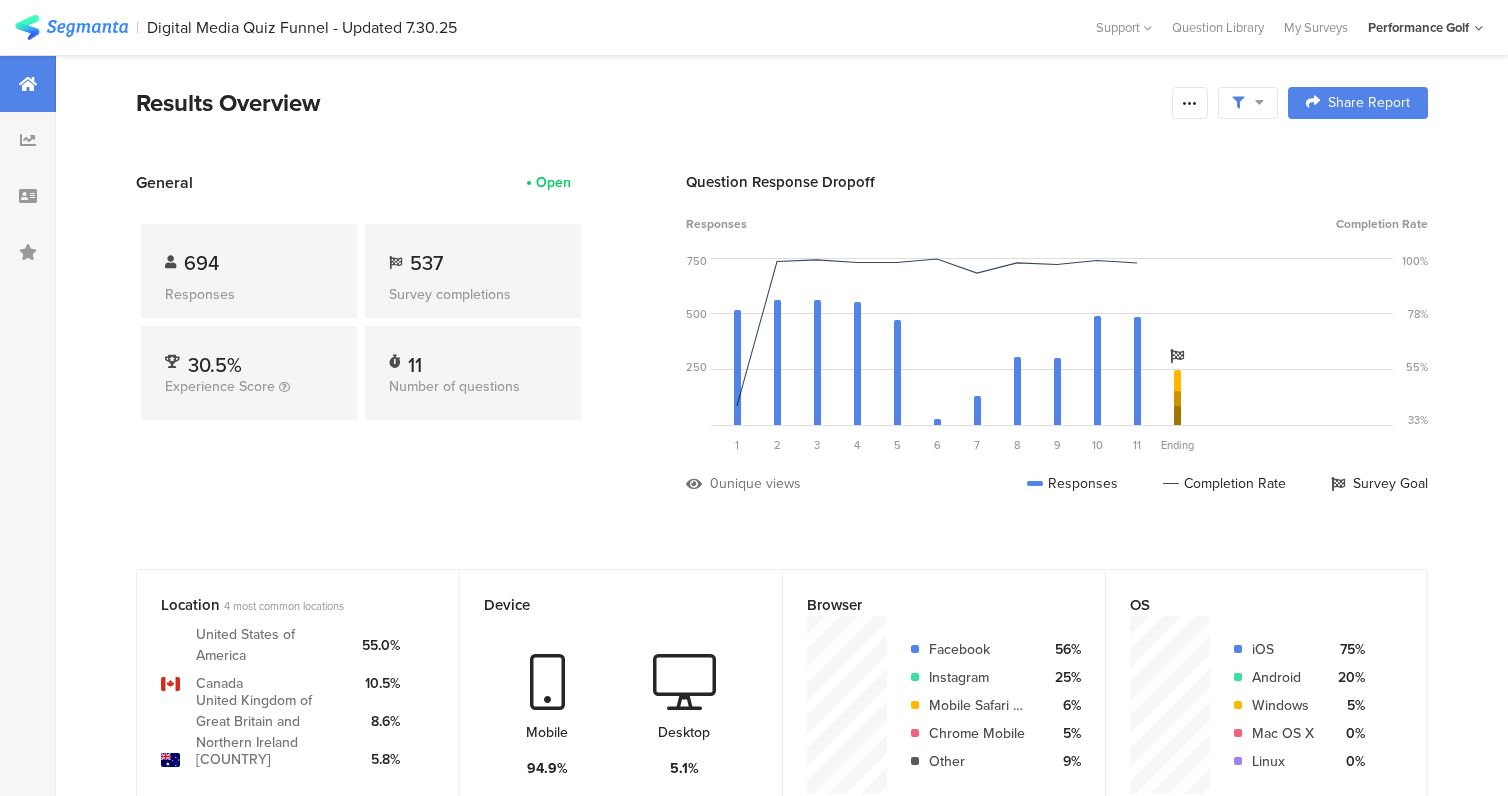 click at bounding box center [1248, 103] 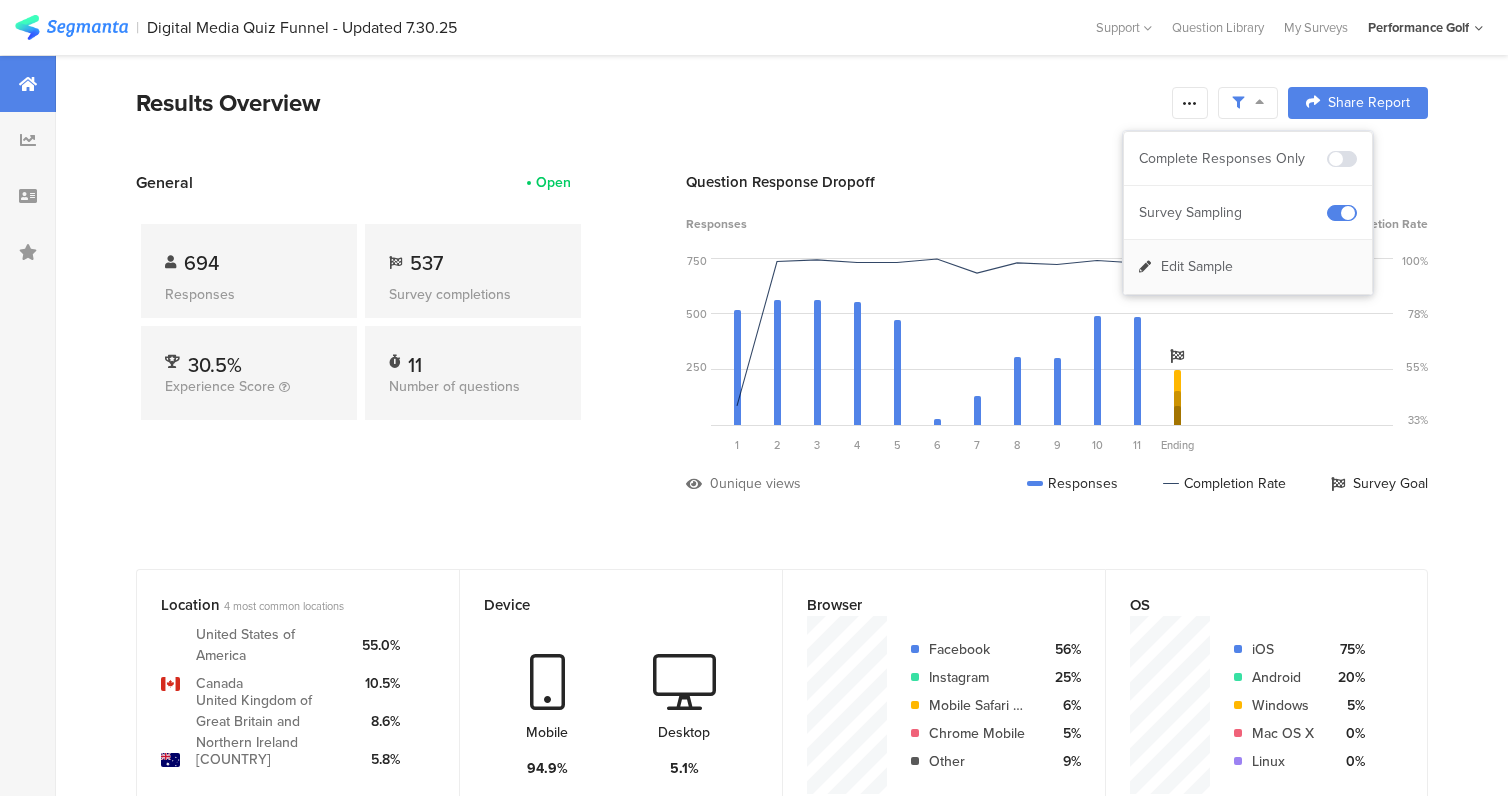 click on "Edit Sample" at bounding box center [1248, 267] 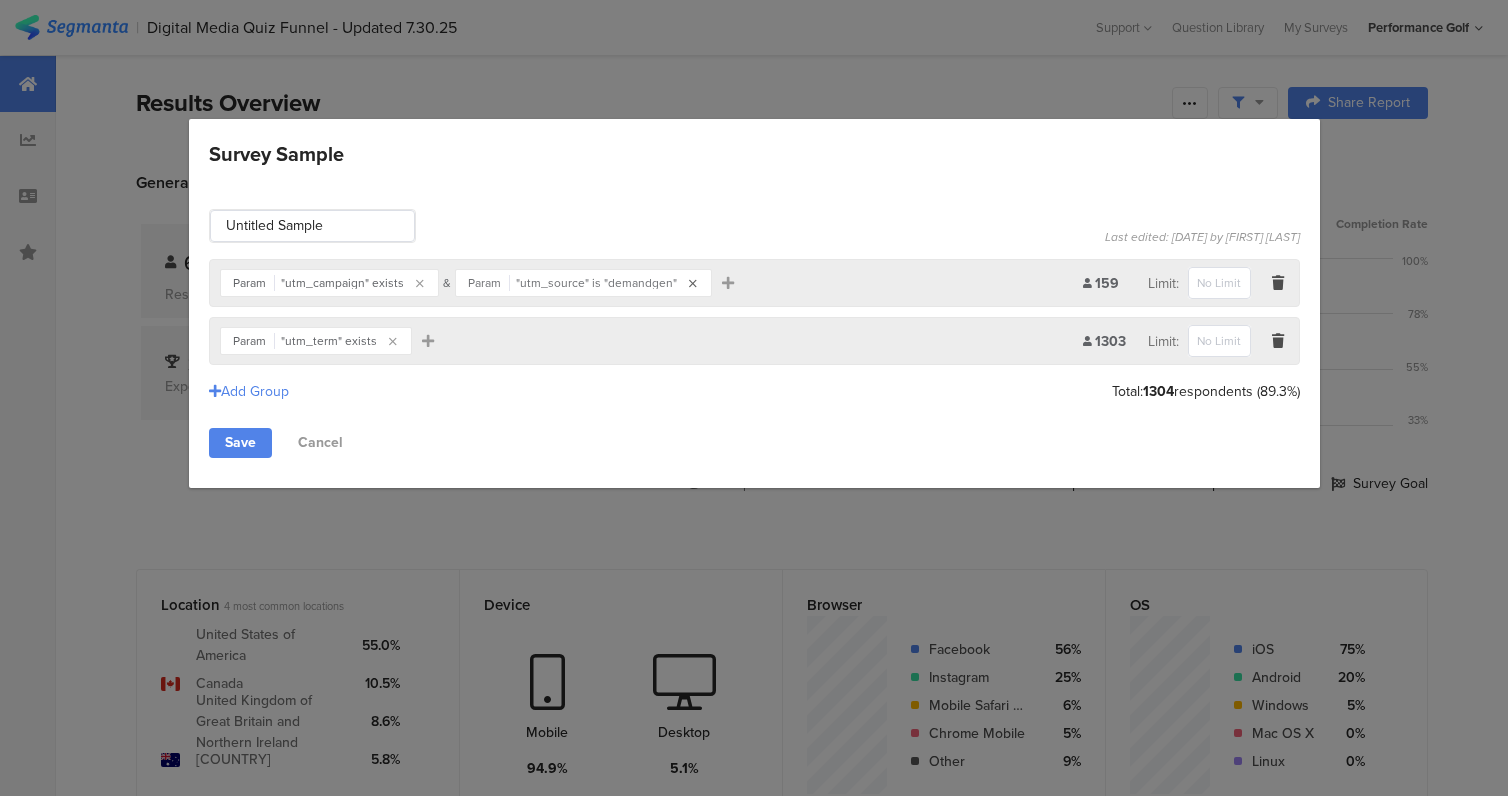 click at bounding box center [693, 284] 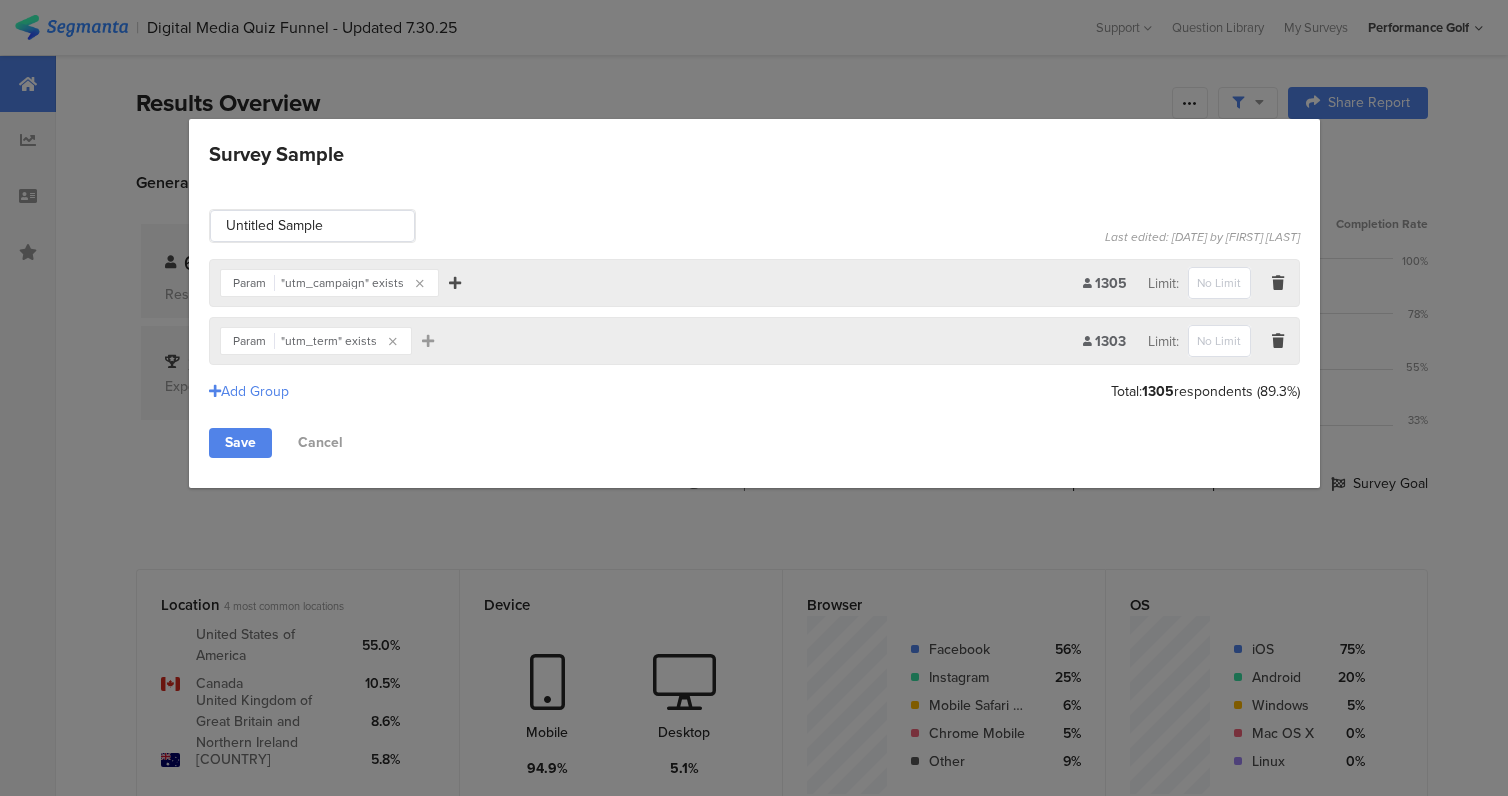 click at bounding box center [455, 283] 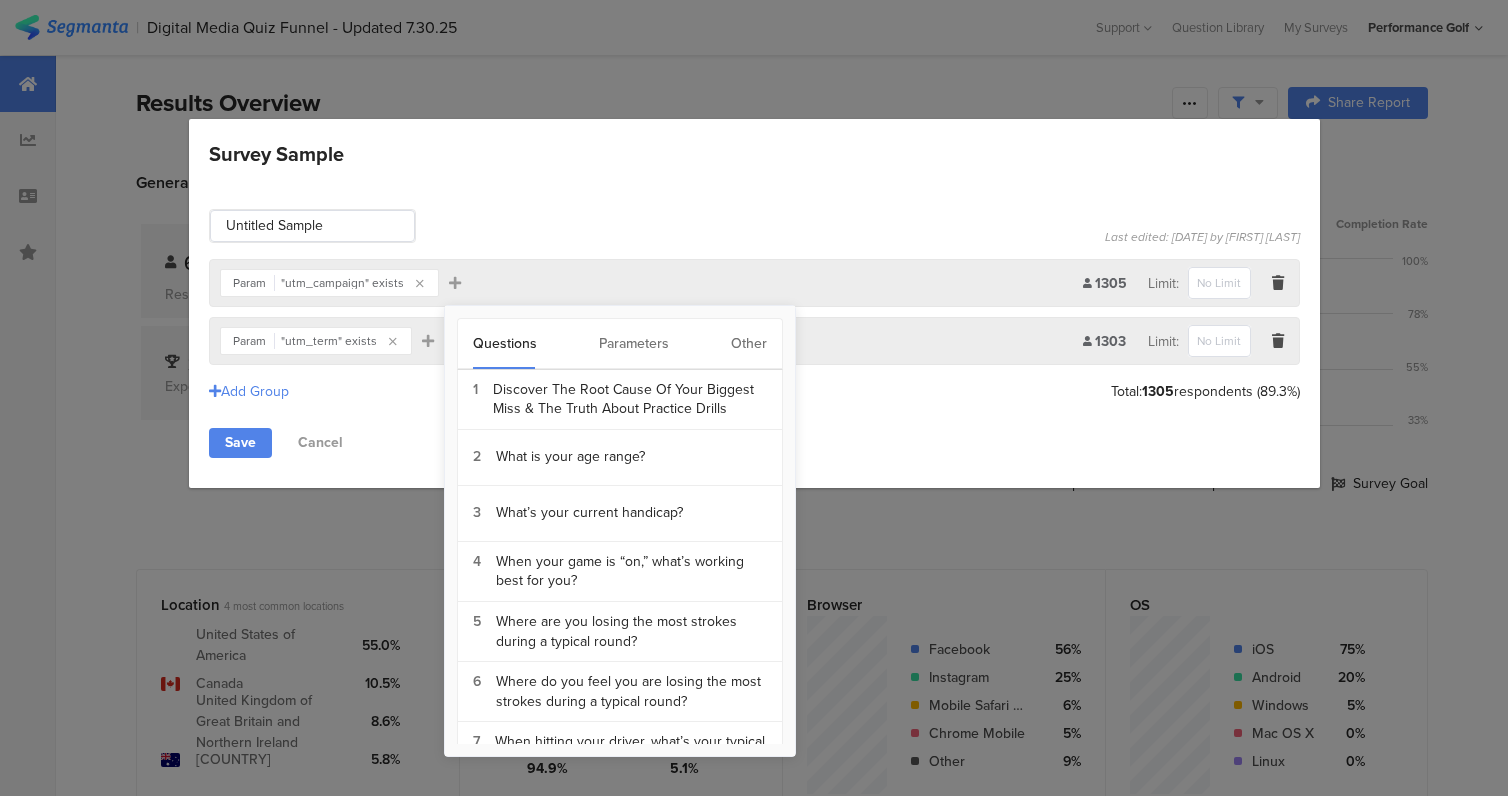 click on "Parameters" at bounding box center (634, 344) 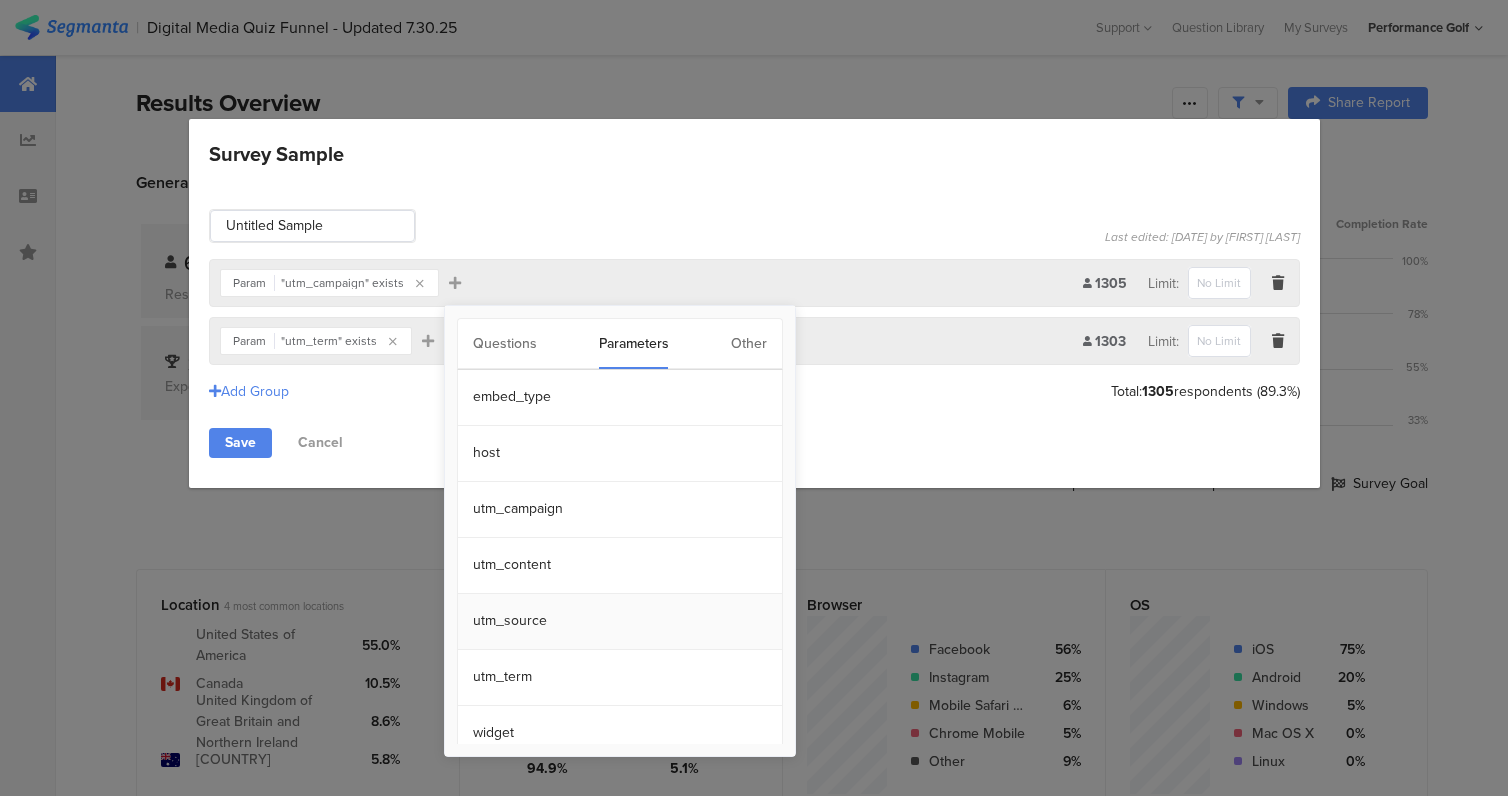 click on "utm_source" at bounding box center [620, 622] 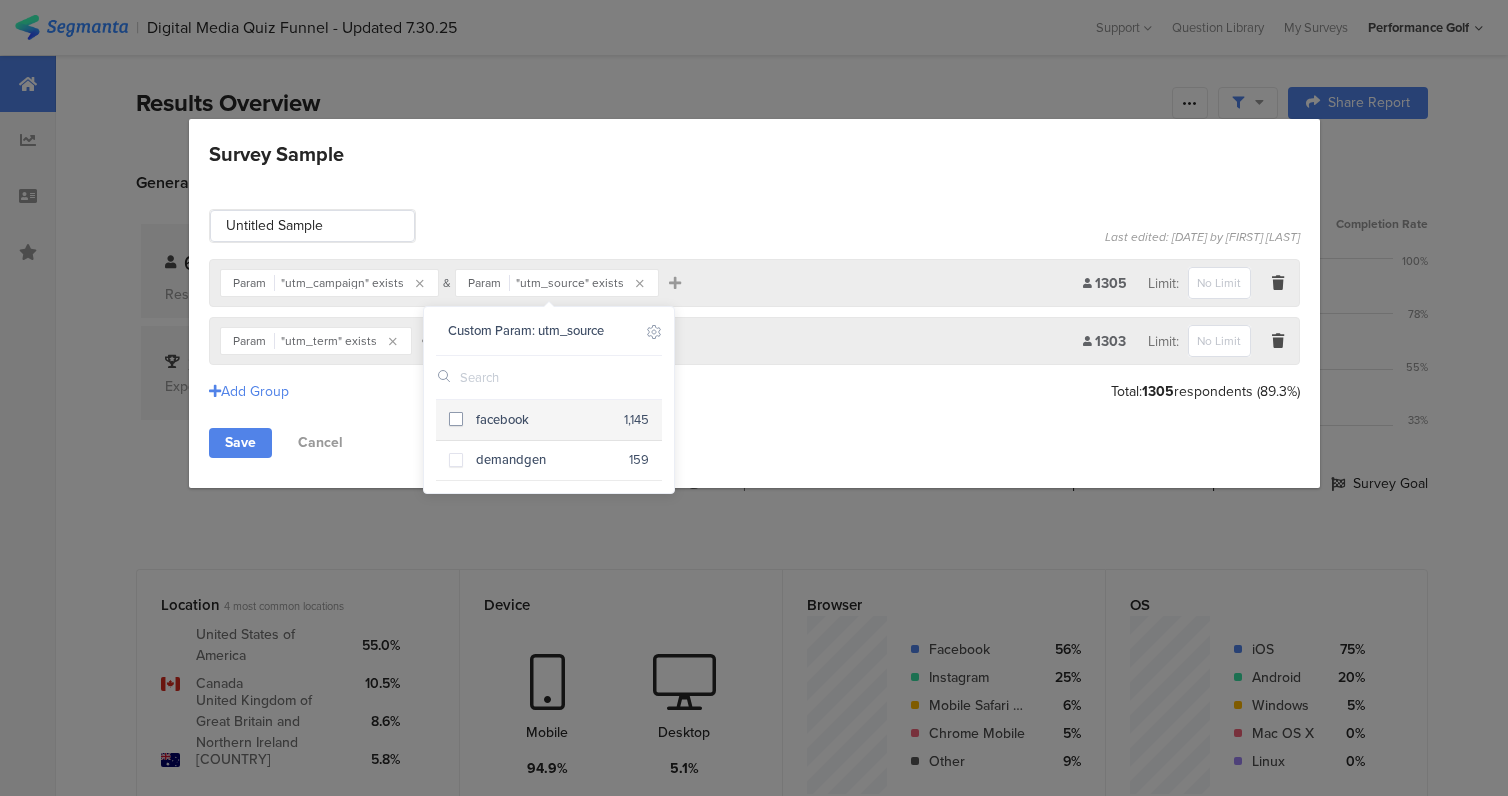 click on "facebook" at bounding box center [543, 420] 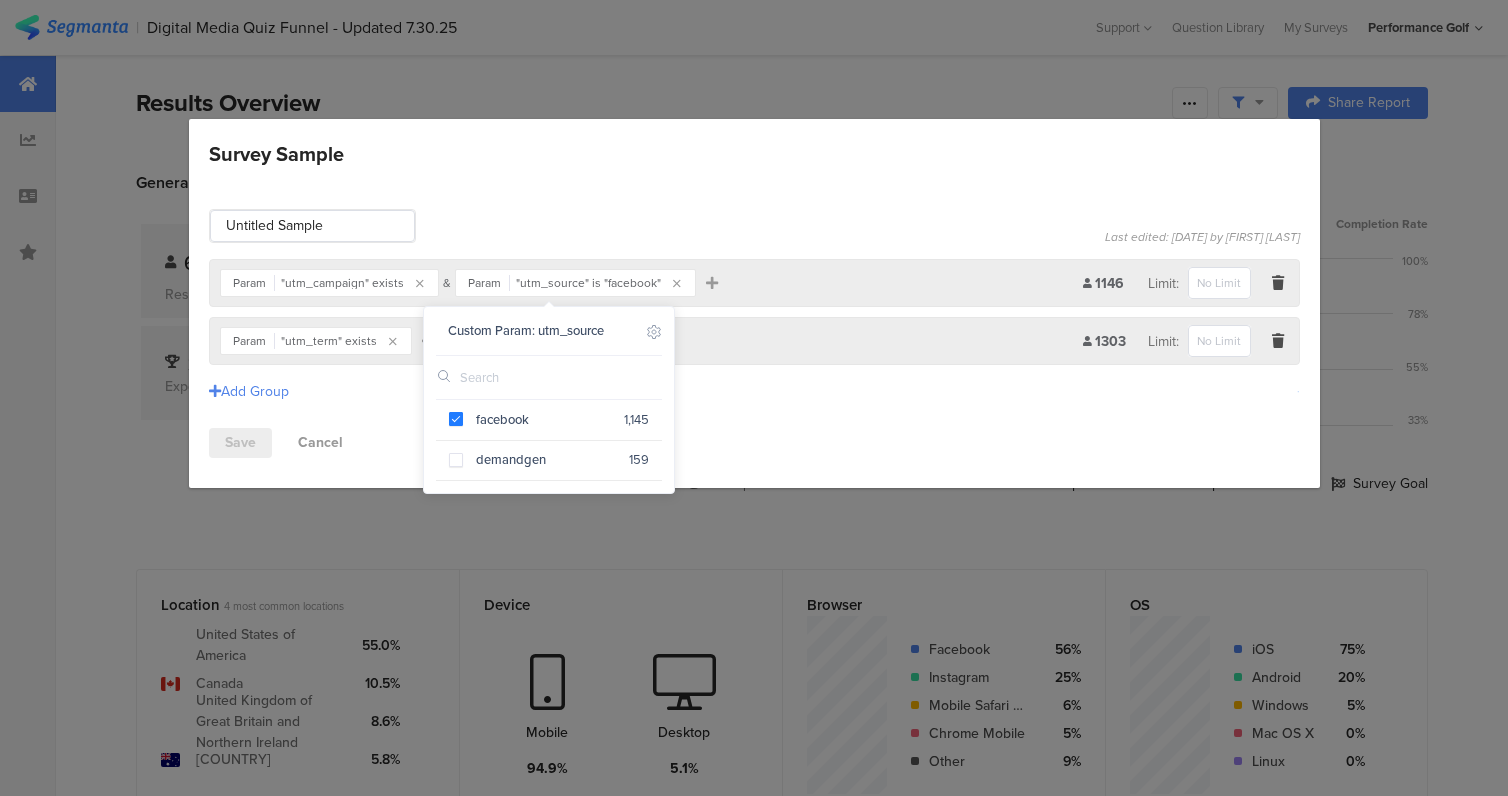 click on "Save" at bounding box center (240, 443) 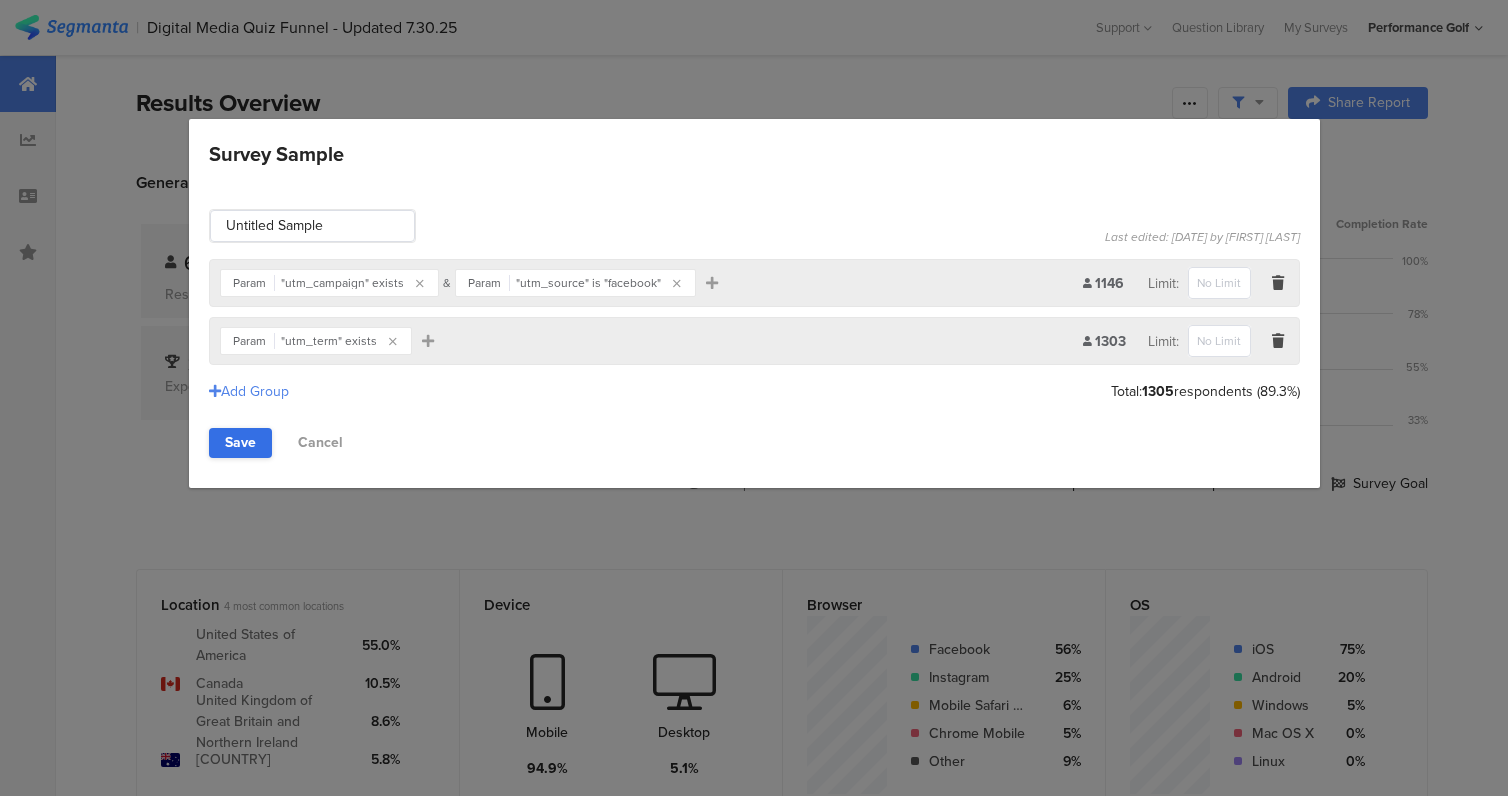 click on "Save" at bounding box center (240, 443) 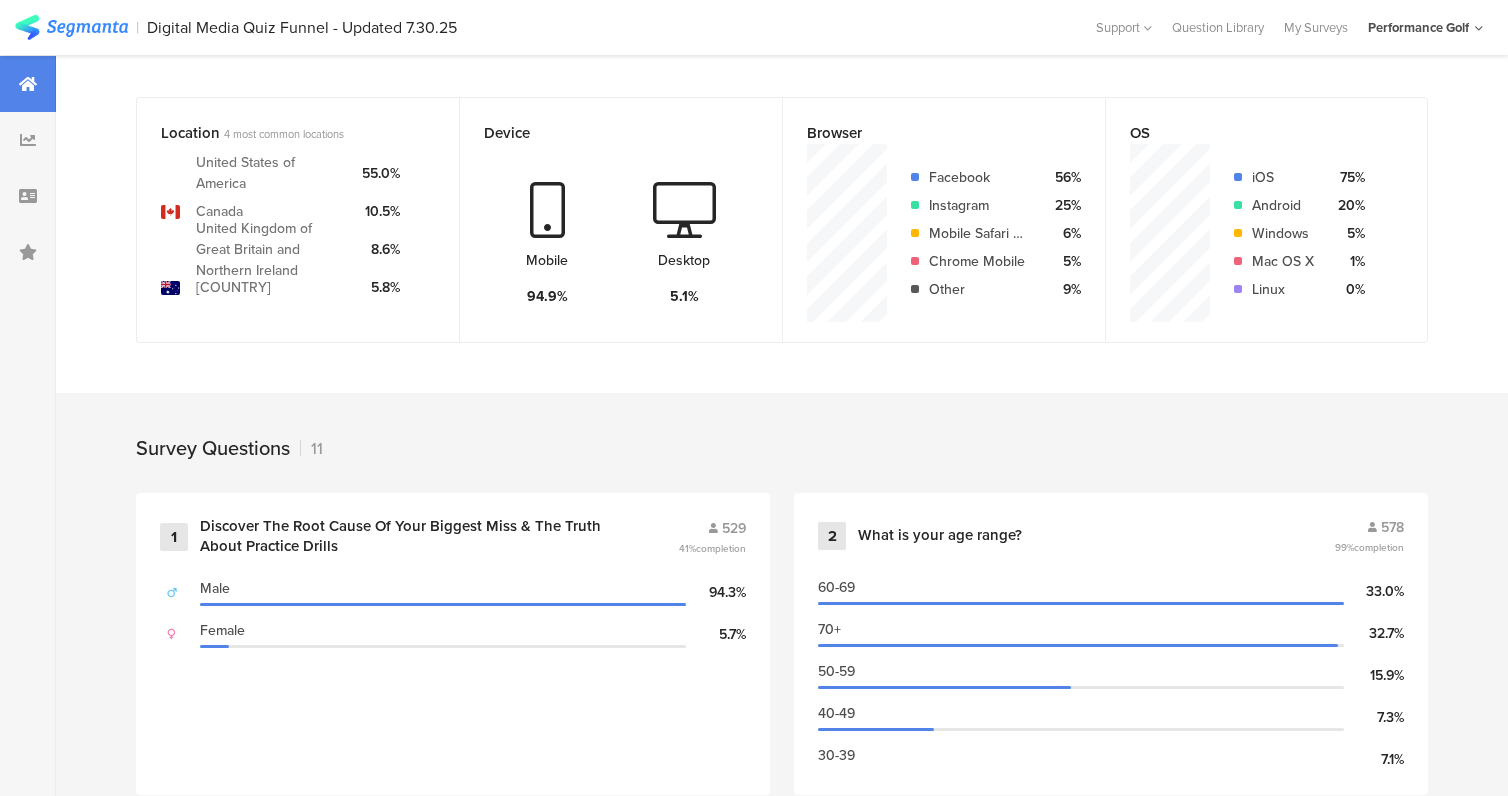 scroll, scrollTop: 481, scrollLeft: 0, axis: vertical 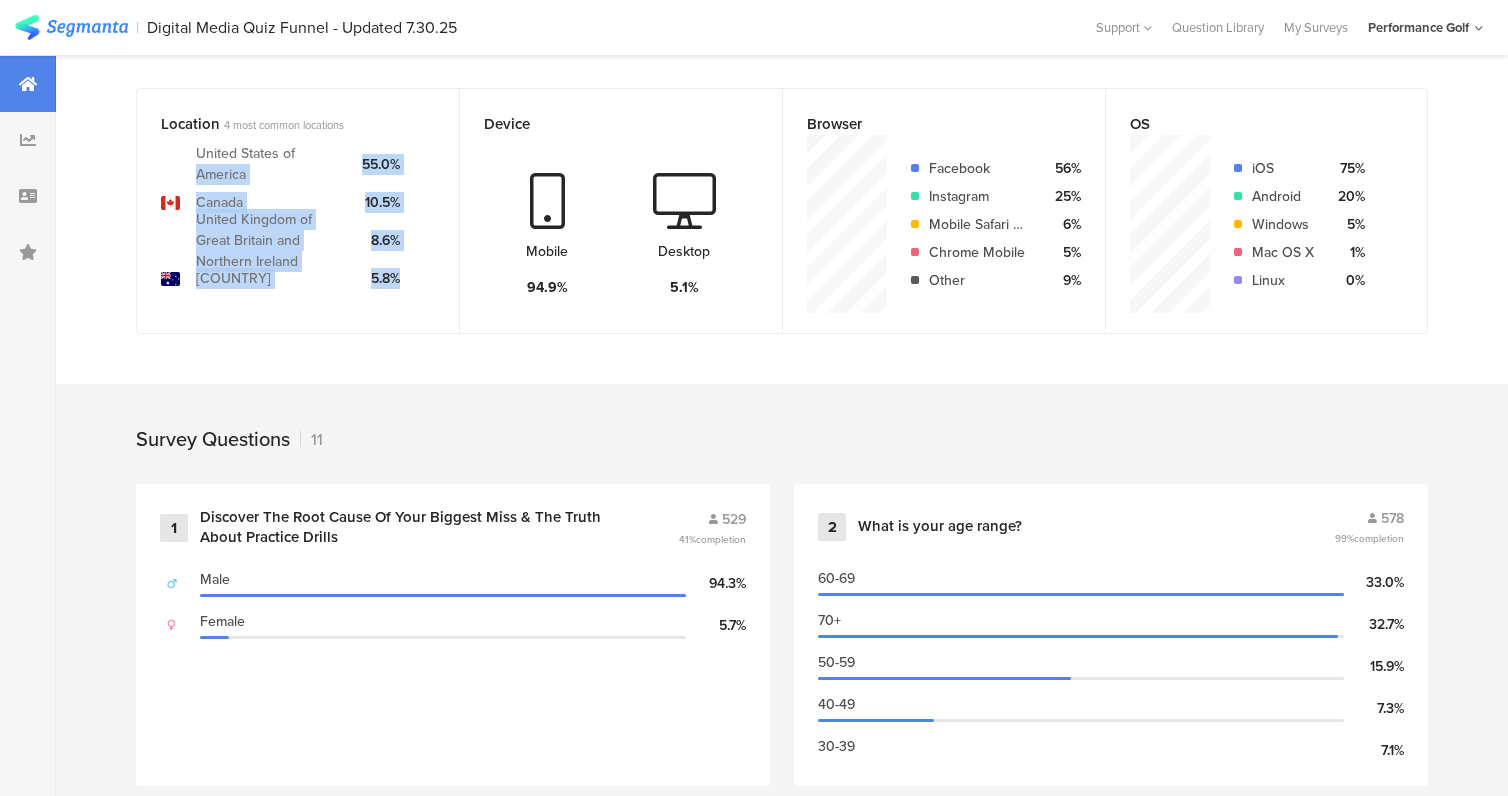 drag, startPoint x: 352, startPoint y: 160, endPoint x: 421, endPoint y: 286, distance: 143.65584 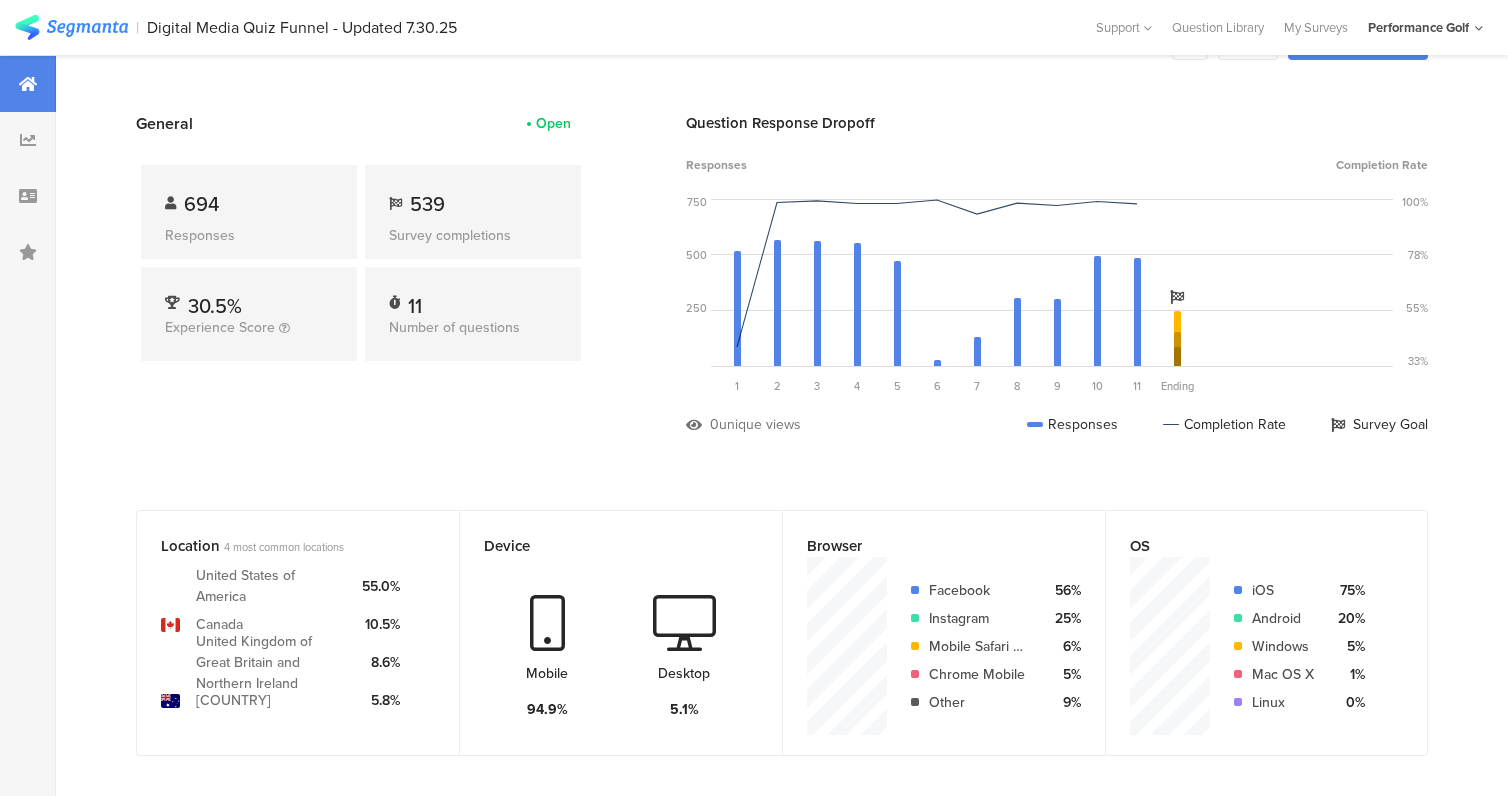 scroll, scrollTop: 61, scrollLeft: 0, axis: vertical 